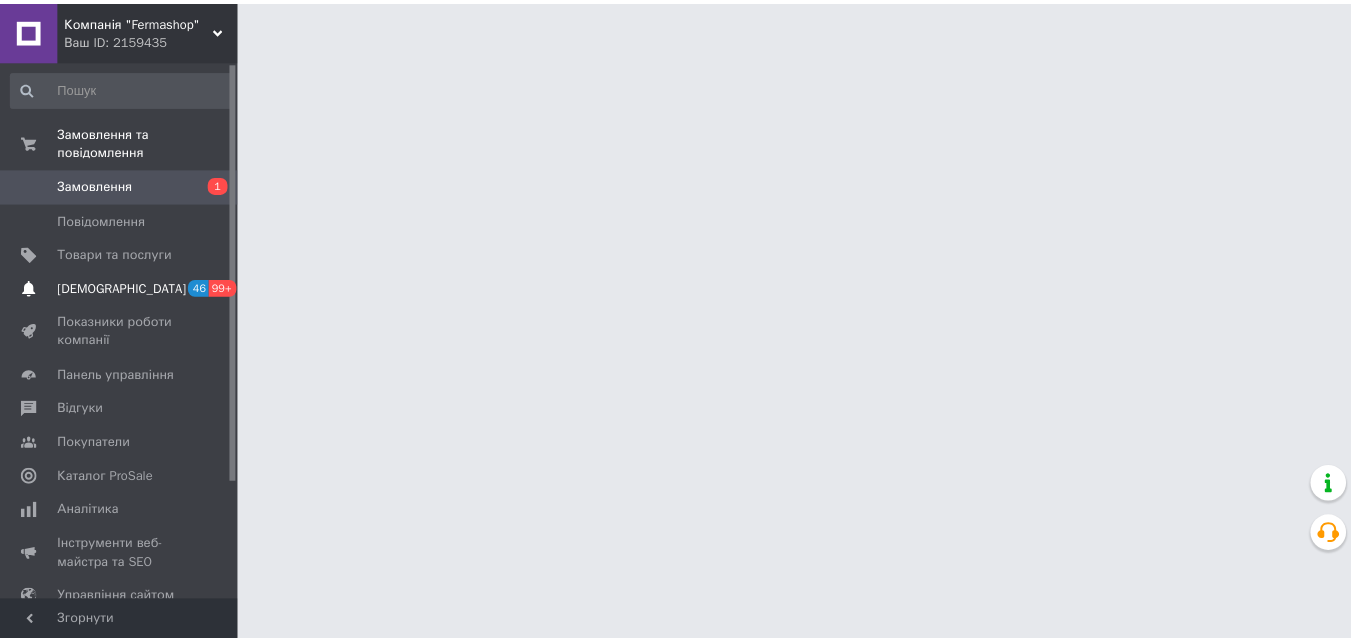 scroll, scrollTop: 0, scrollLeft: 0, axis: both 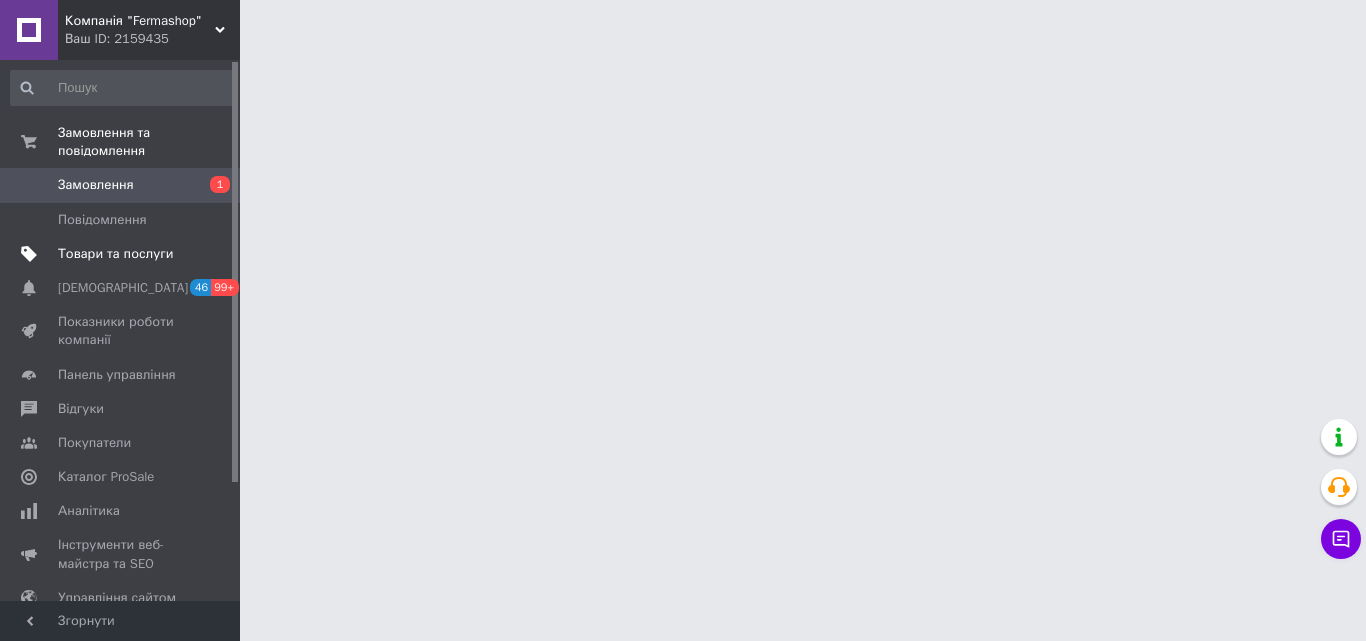 click on "Товари та послуги" at bounding box center (115, 254) 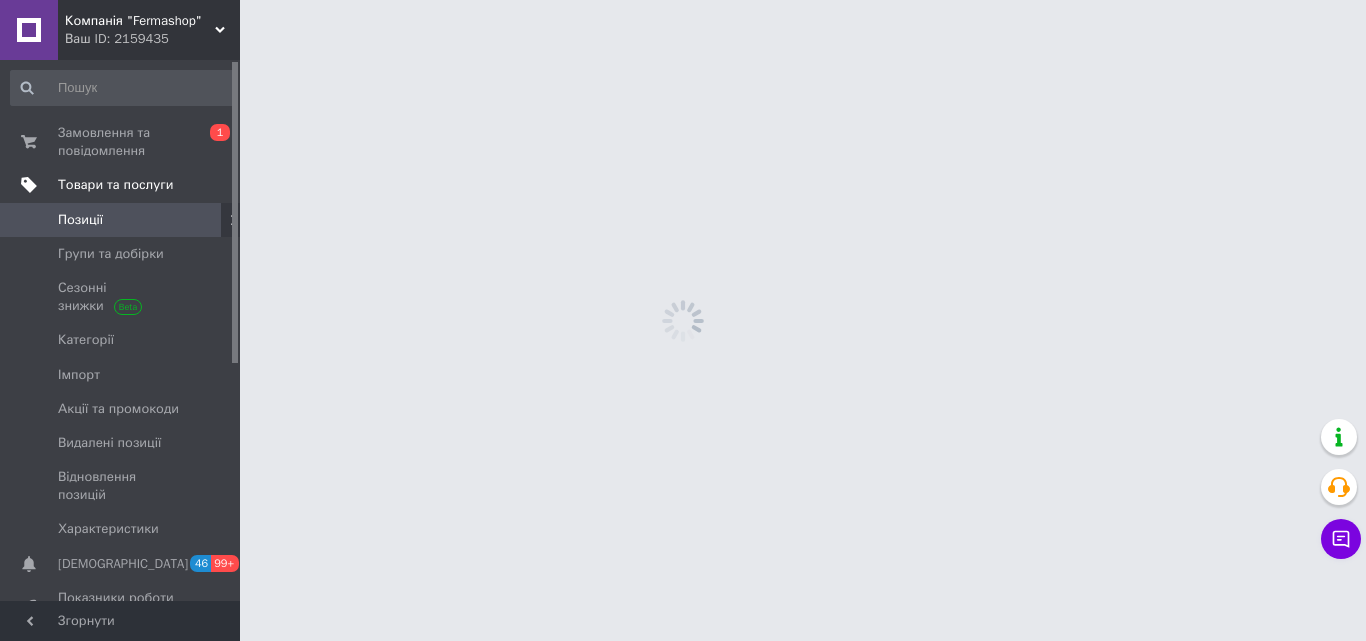 click on "Групи та добірки" at bounding box center [123, 254] 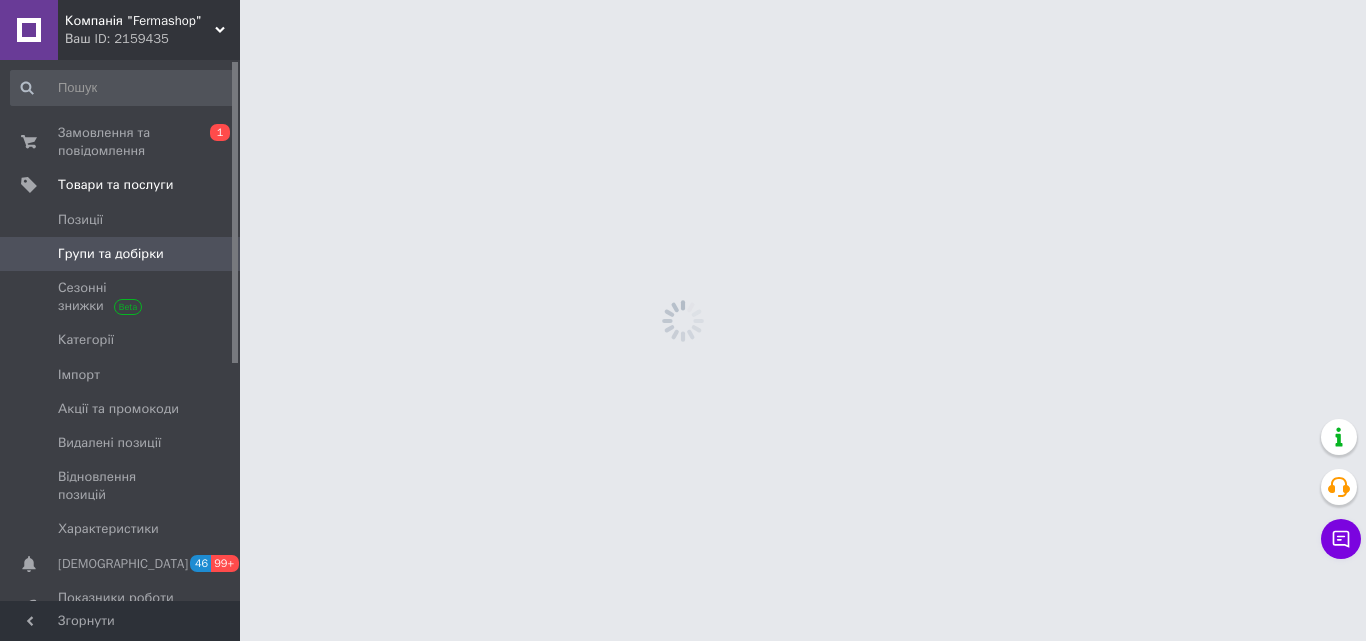 click on "Групи та добірки" at bounding box center (111, 254) 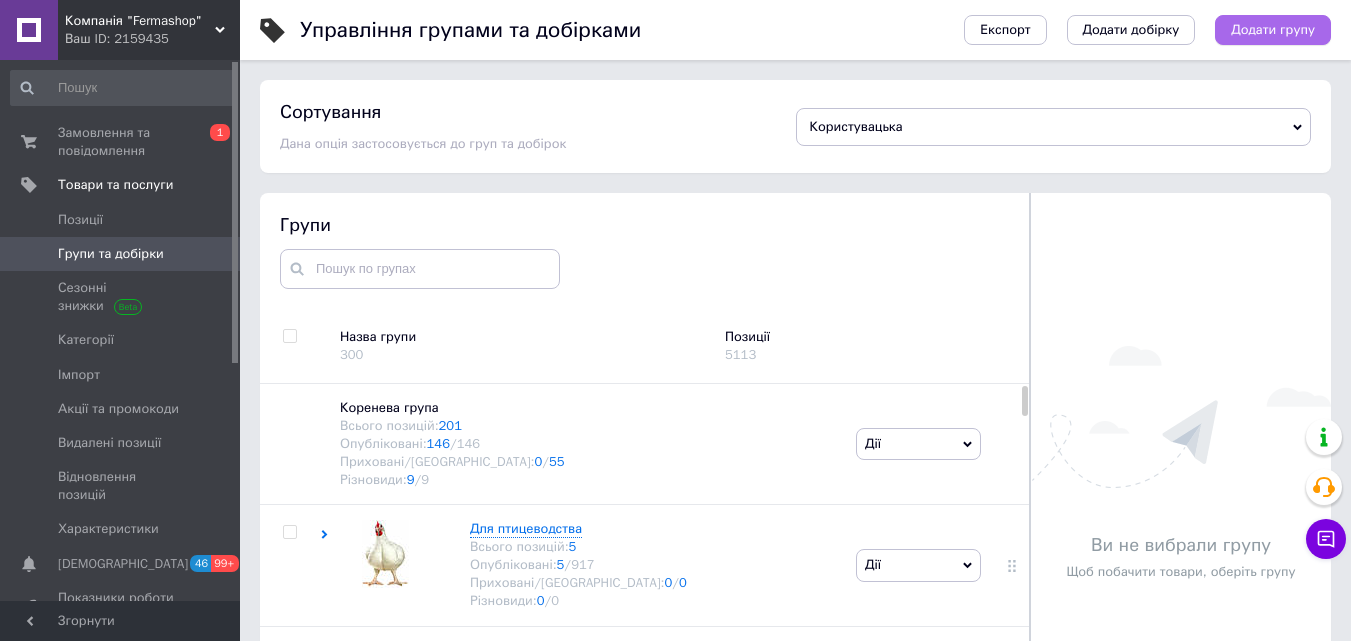 click on "Додати групу" at bounding box center (1273, 30) 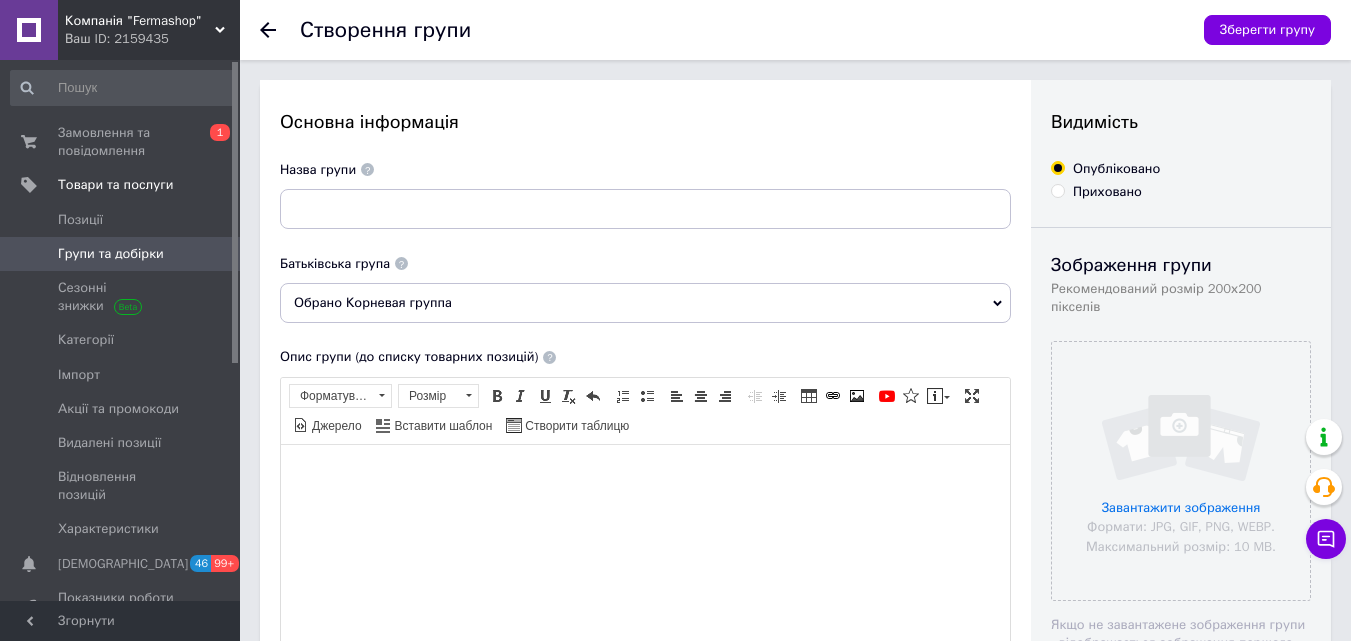 scroll, scrollTop: 0, scrollLeft: 0, axis: both 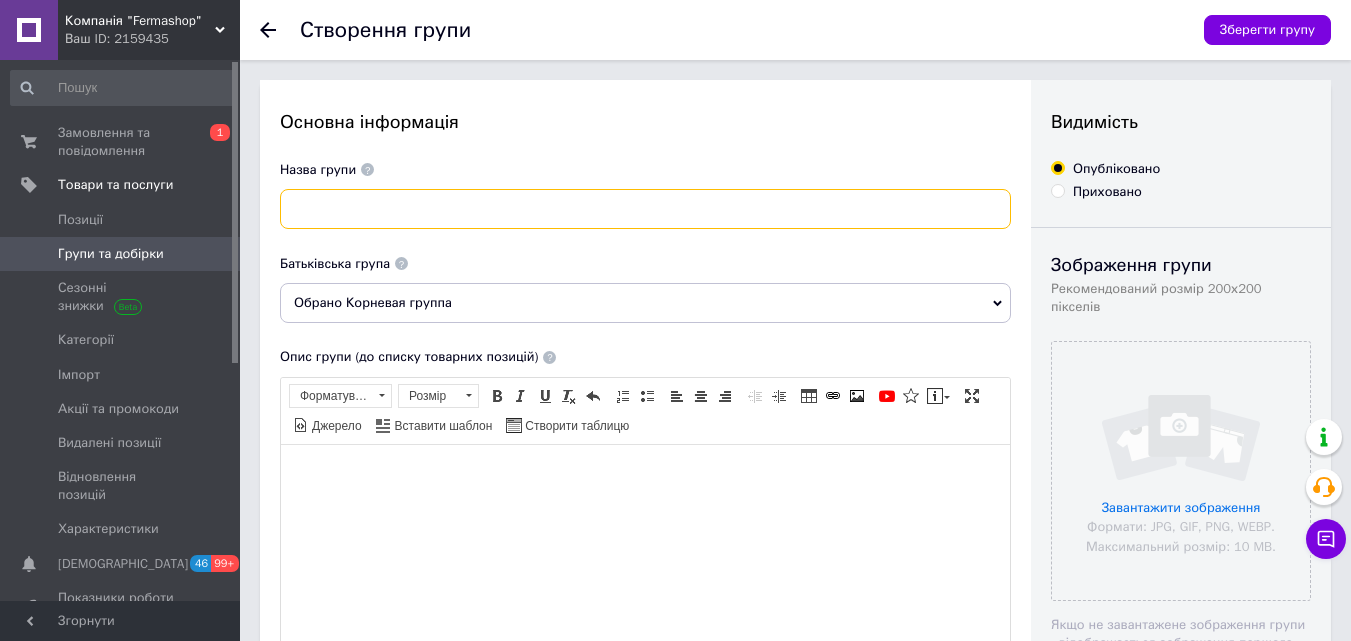 click at bounding box center (645, 209) 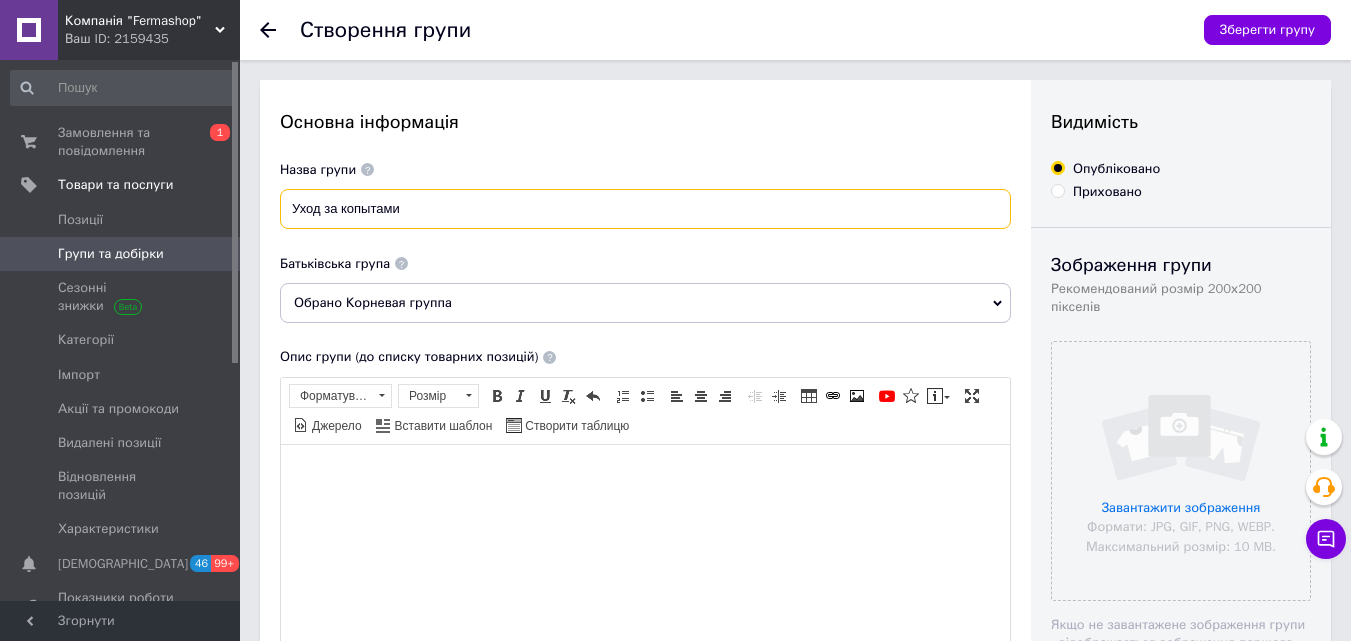 type on "Уход за копытами" 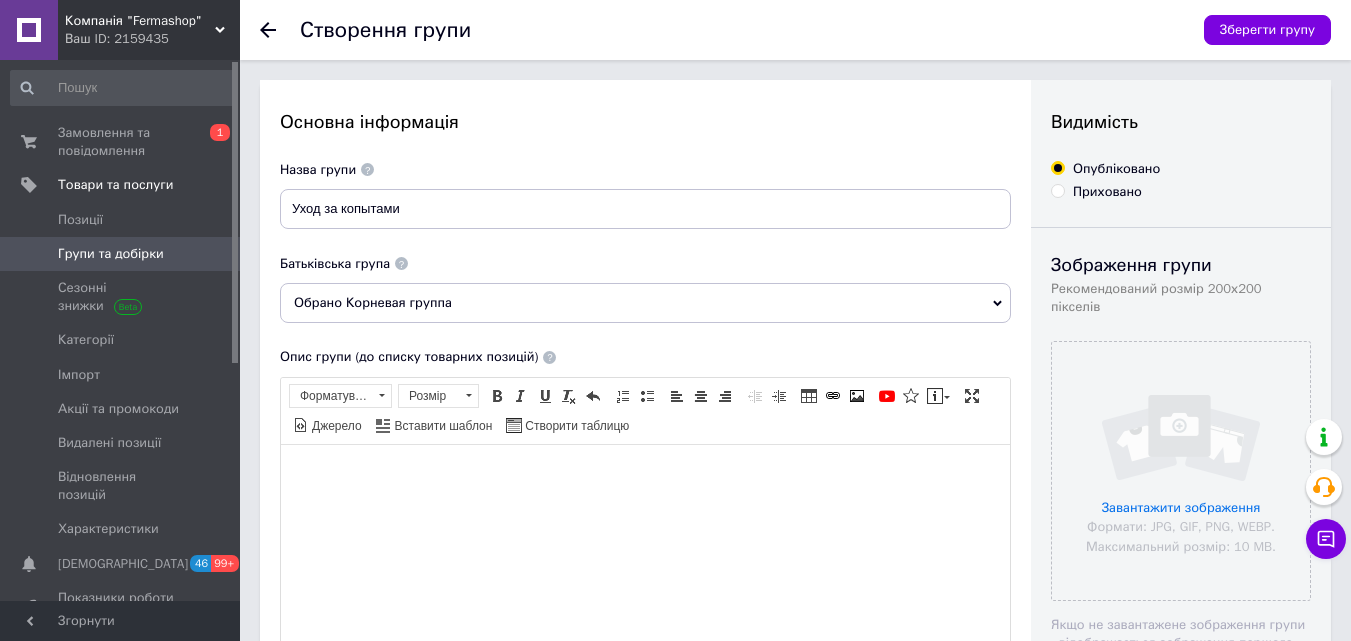 click on "Обрано Корневая группа" at bounding box center (645, 303) 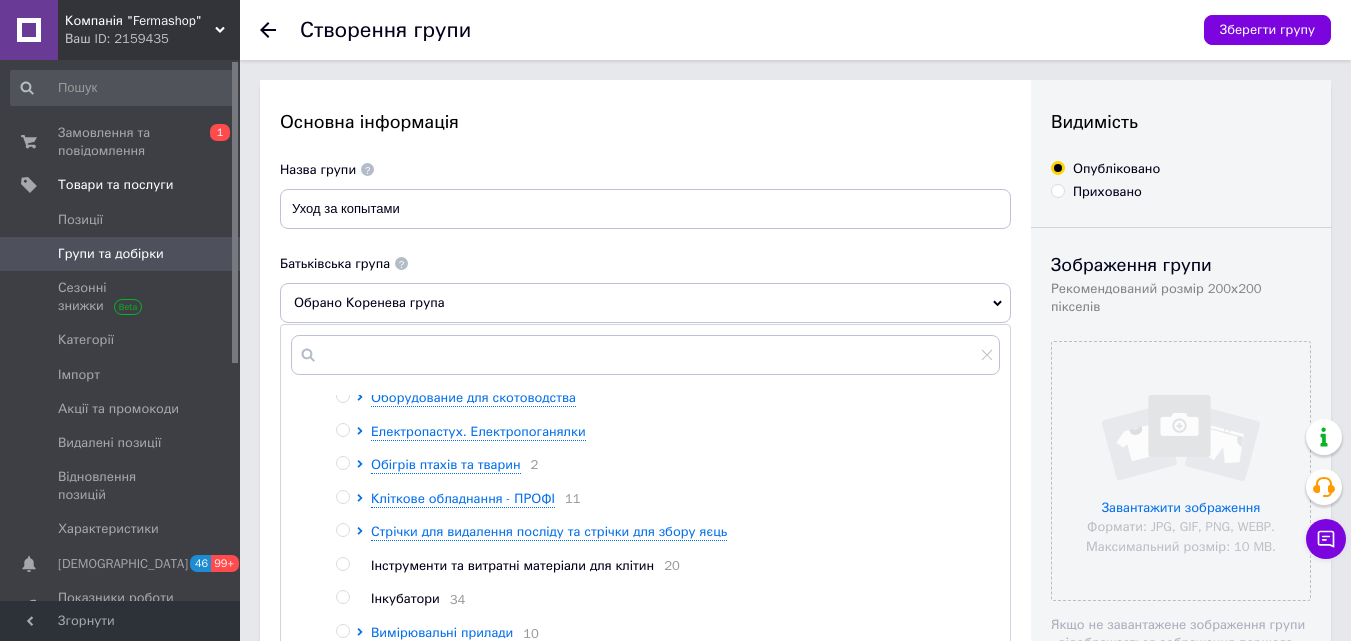 scroll, scrollTop: 0, scrollLeft: 0, axis: both 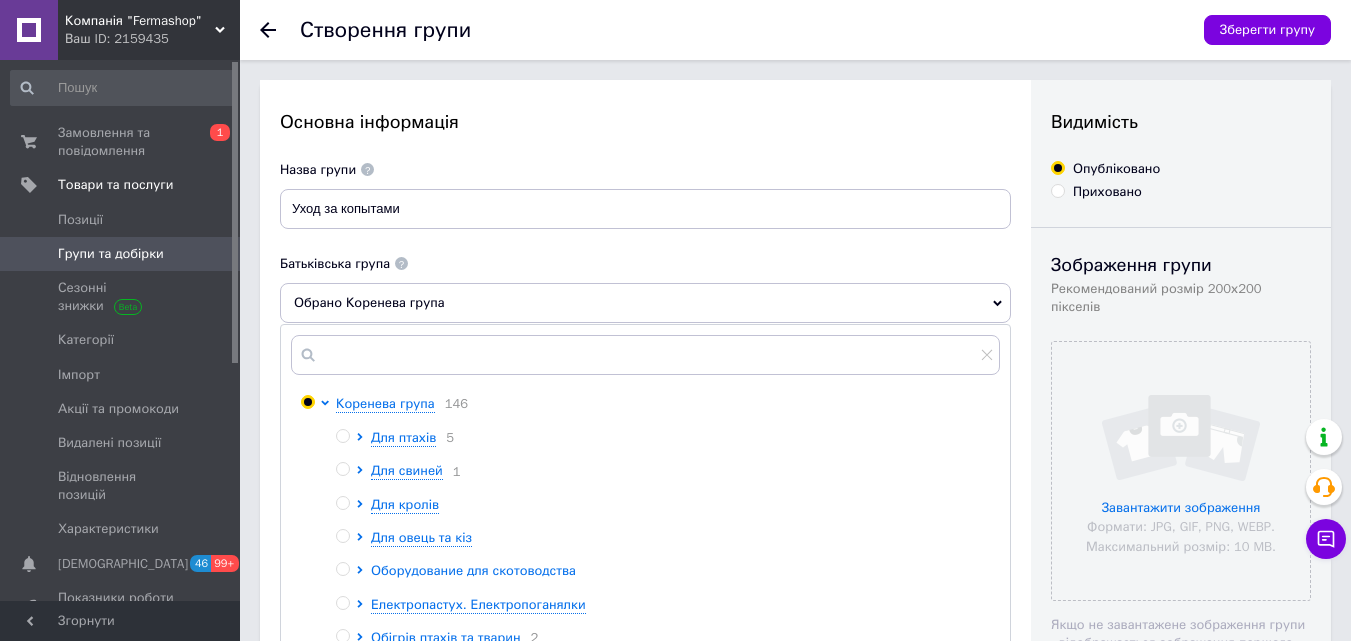 click on "Оборудование для скотоводства" at bounding box center (473, 570) 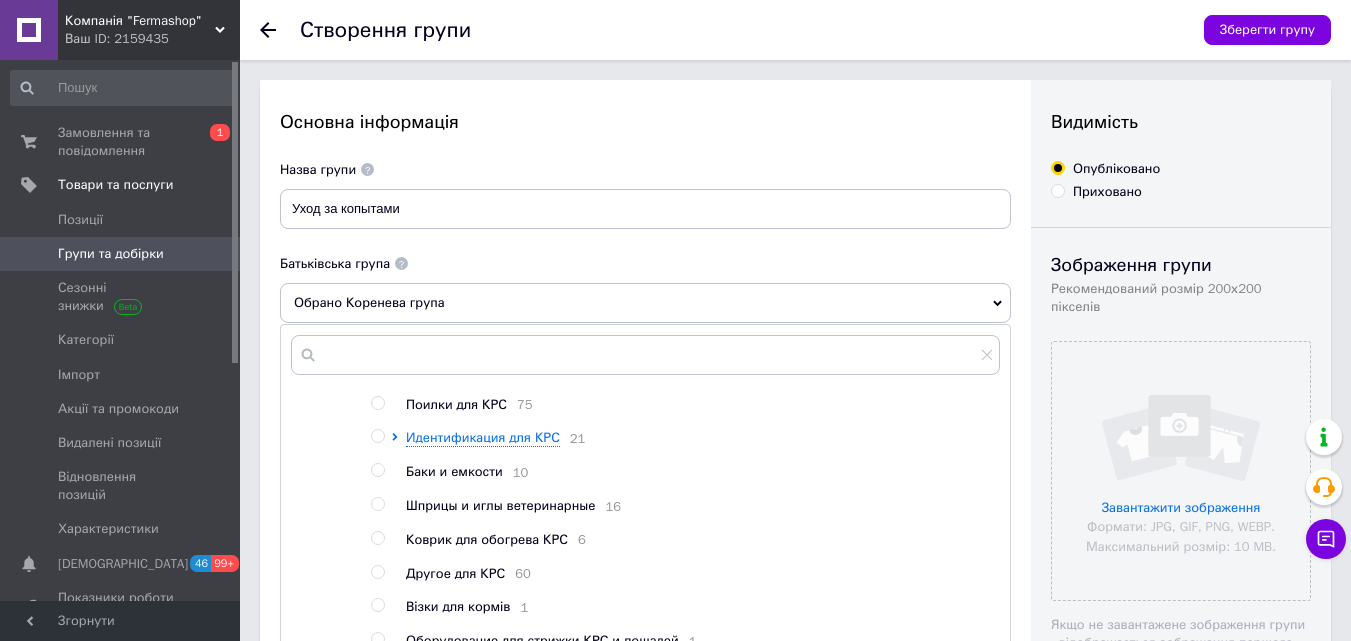 scroll, scrollTop: 100, scrollLeft: 0, axis: vertical 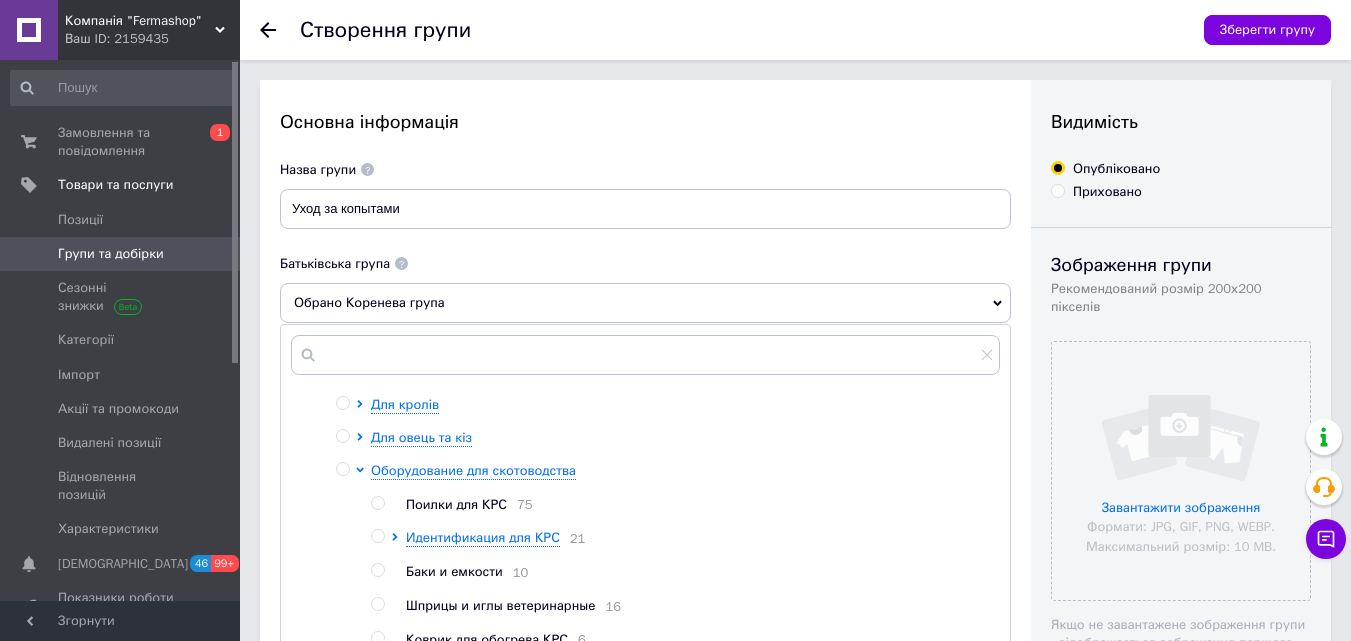 click at bounding box center [342, 469] 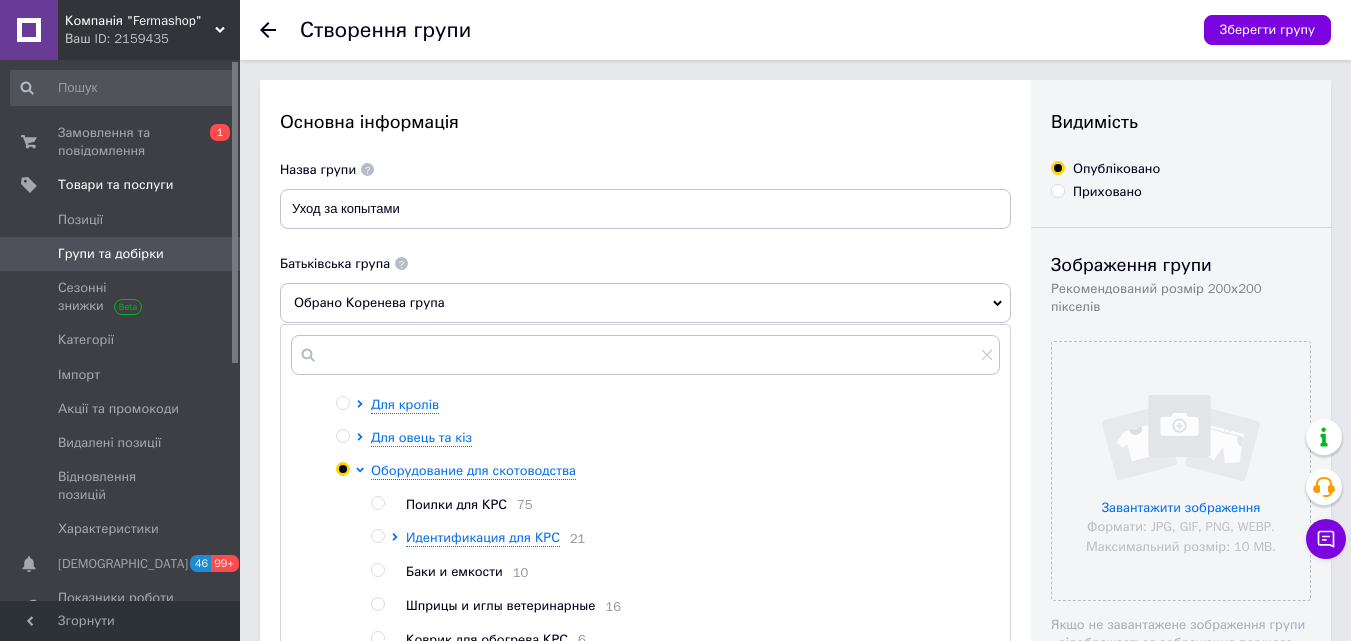 radio on "true" 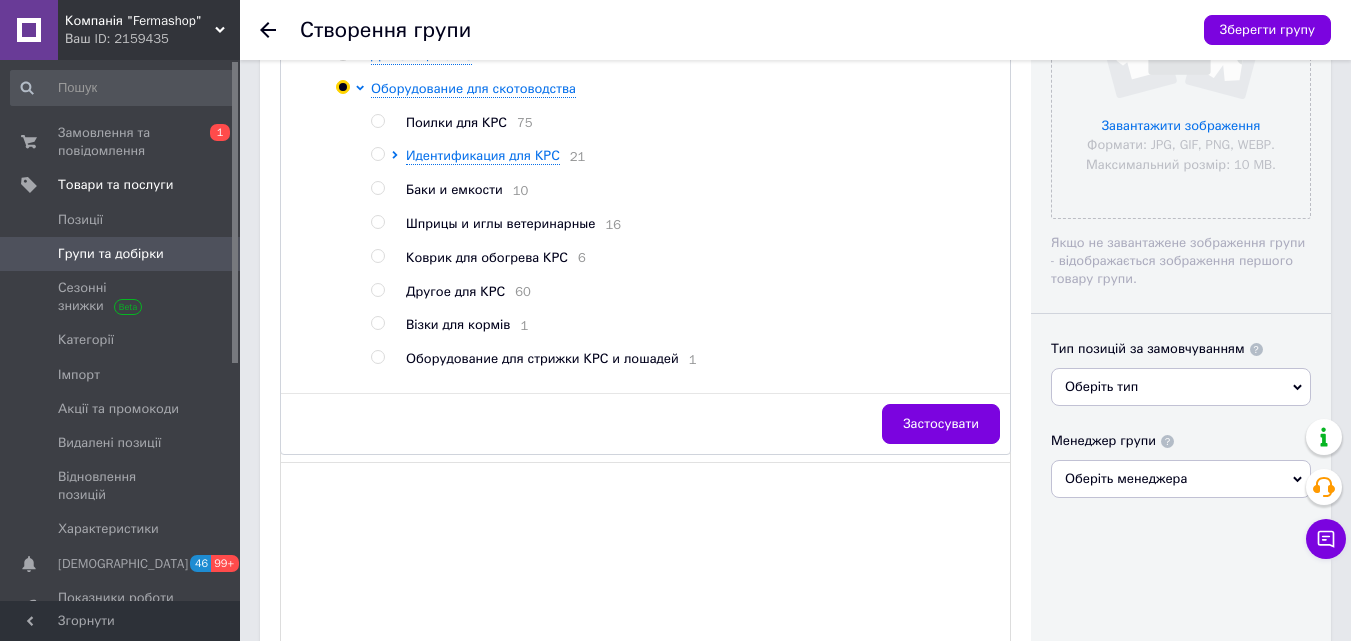 scroll, scrollTop: 400, scrollLeft: 0, axis: vertical 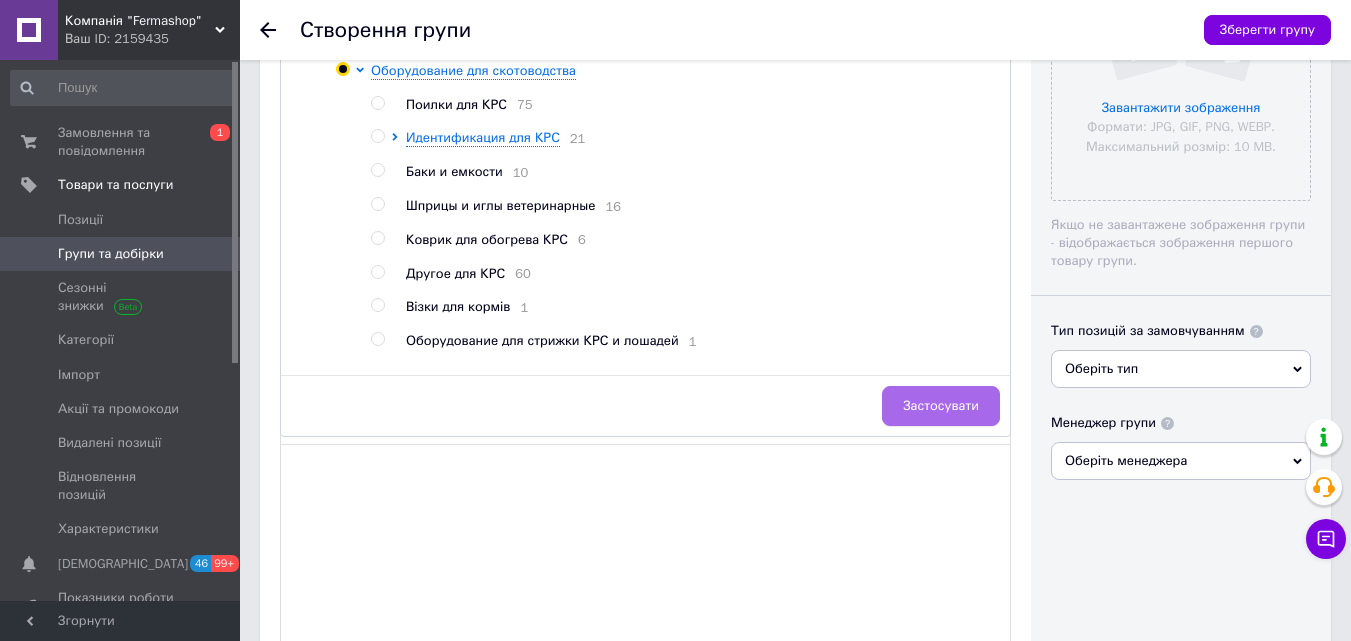 click on "Застосувати" at bounding box center (941, 406) 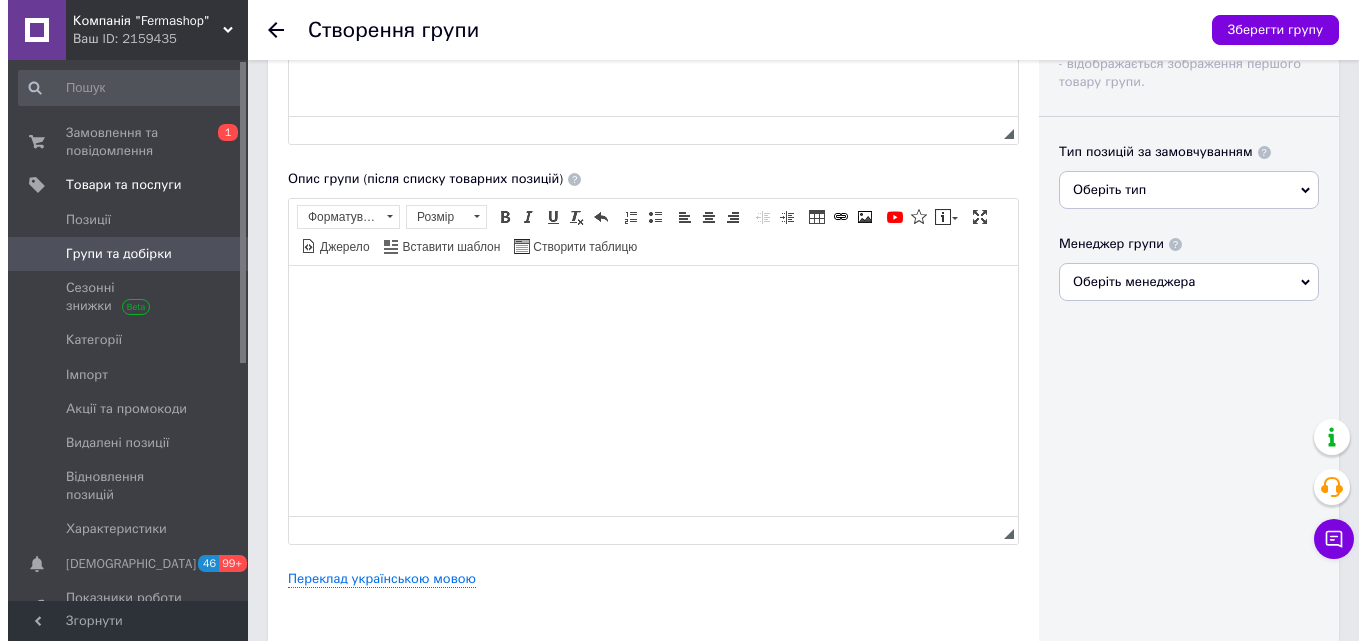 scroll, scrollTop: 800, scrollLeft: 0, axis: vertical 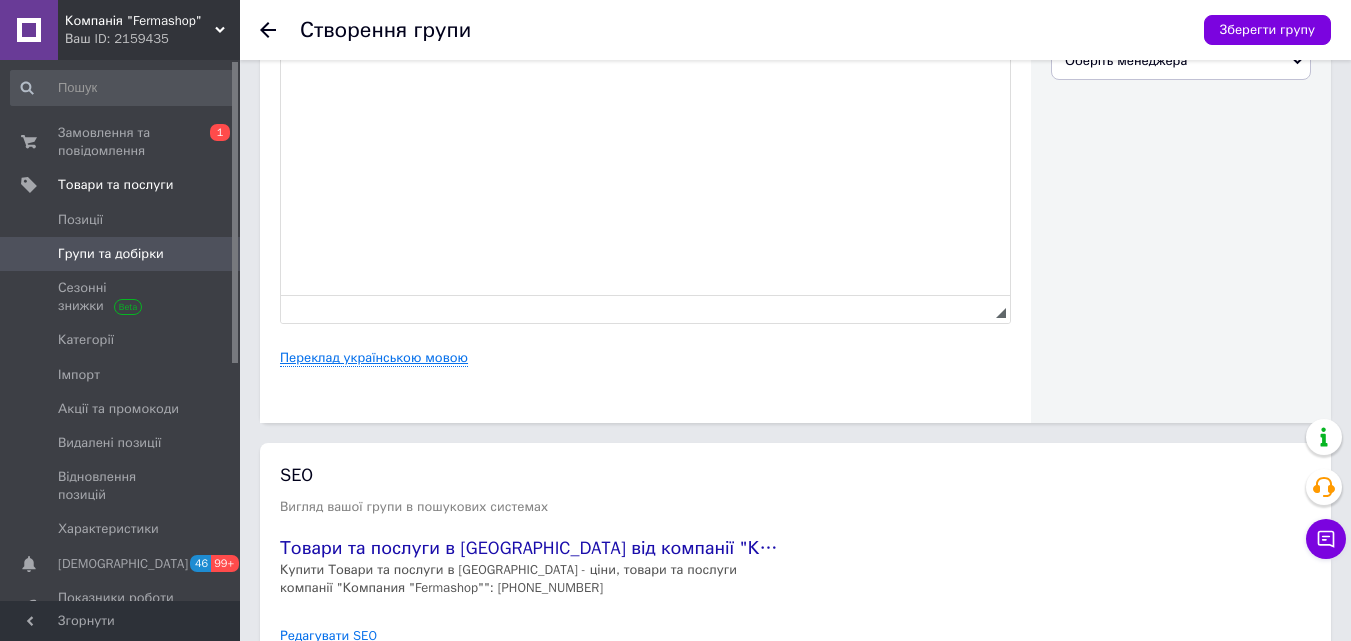 click on "Переклад українською мовою" at bounding box center [374, 358] 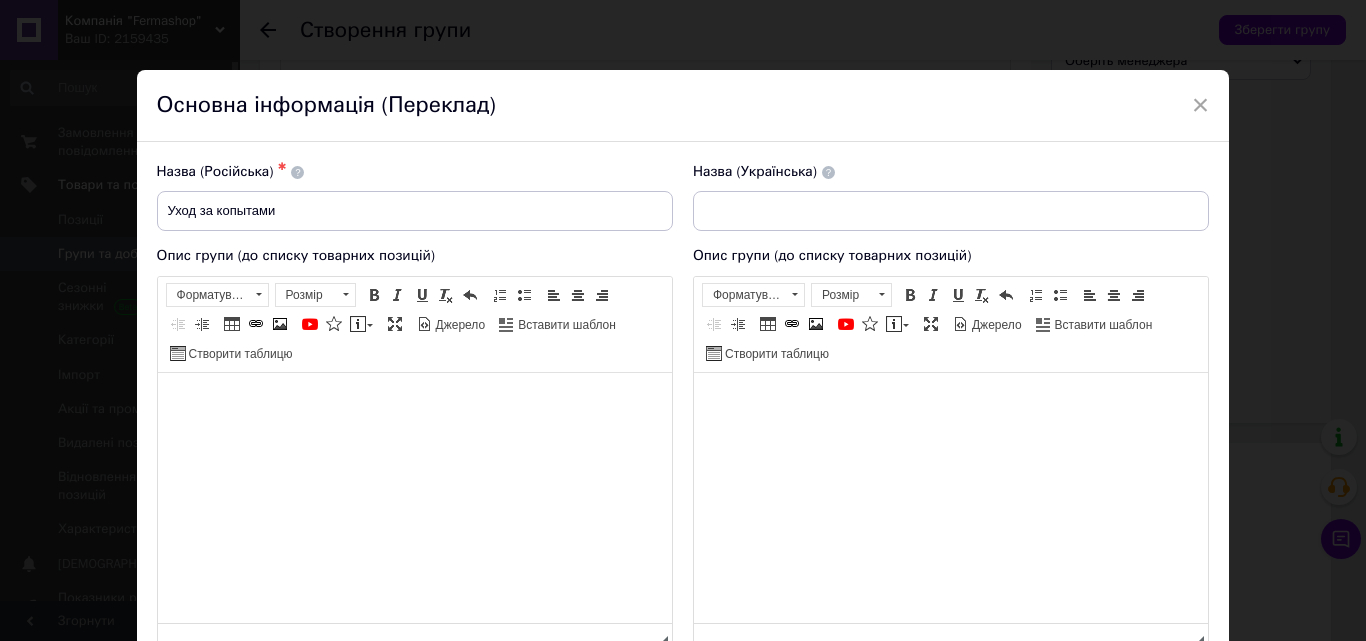 scroll, scrollTop: 0, scrollLeft: 0, axis: both 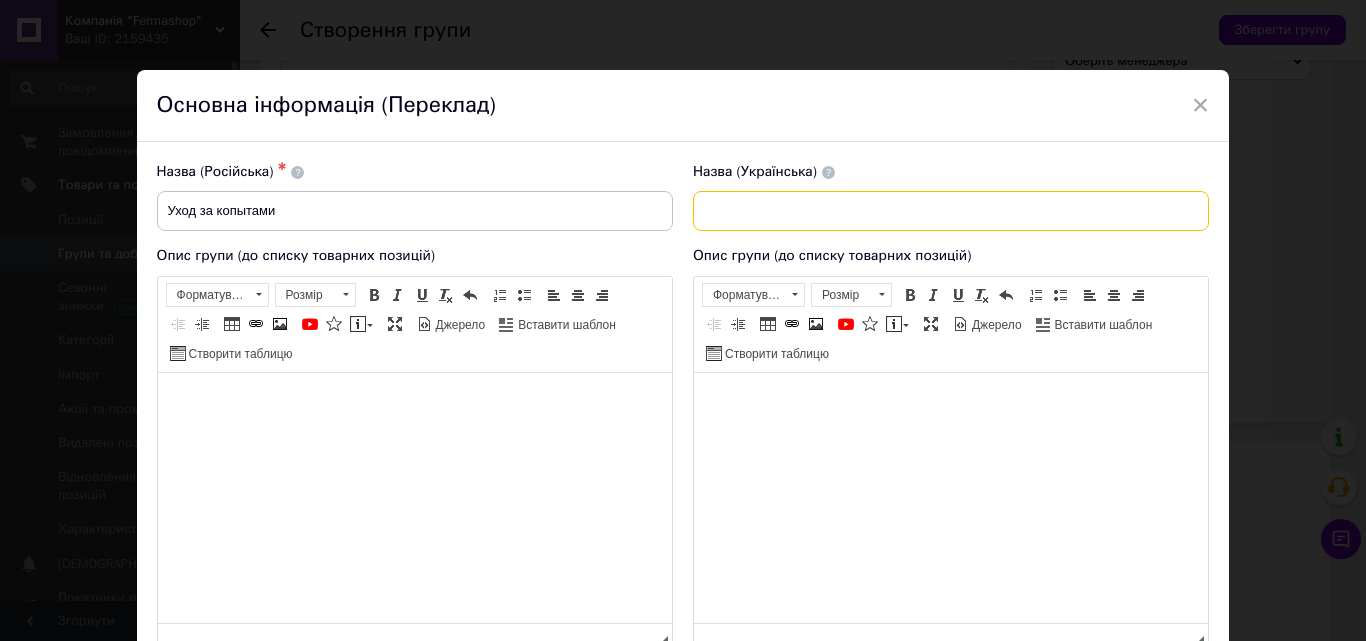 click at bounding box center [951, 211] 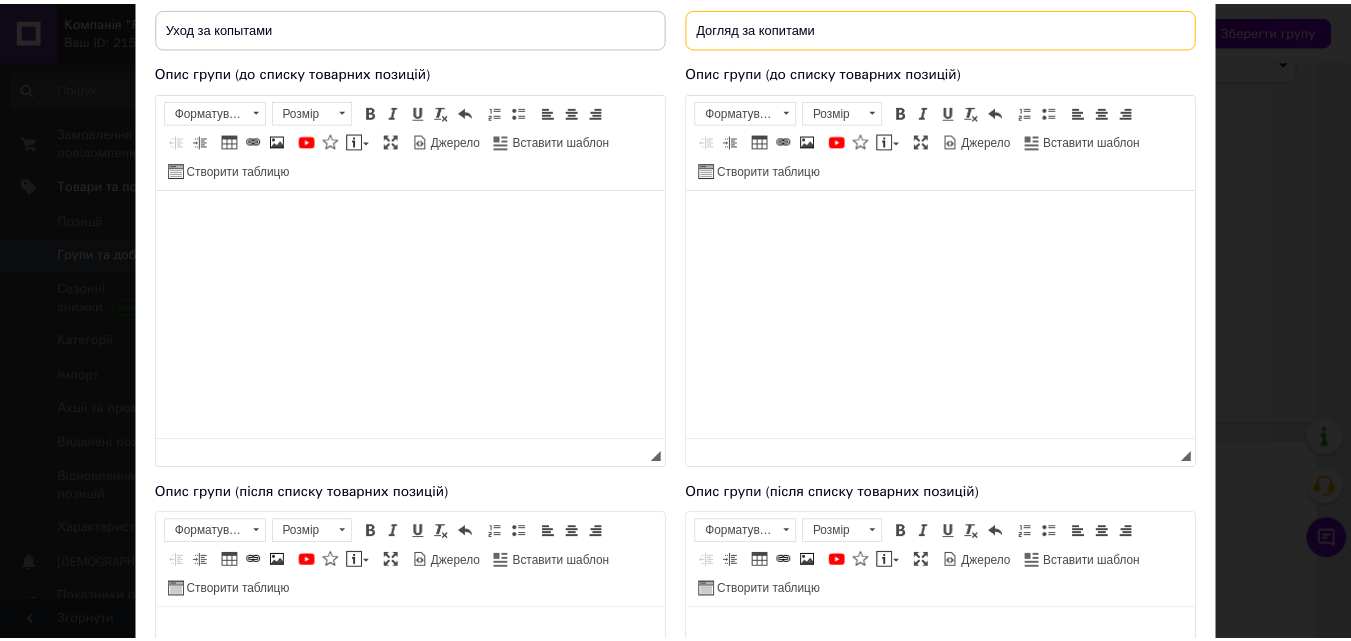 scroll, scrollTop: 500, scrollLeft: 0, axis: vertical 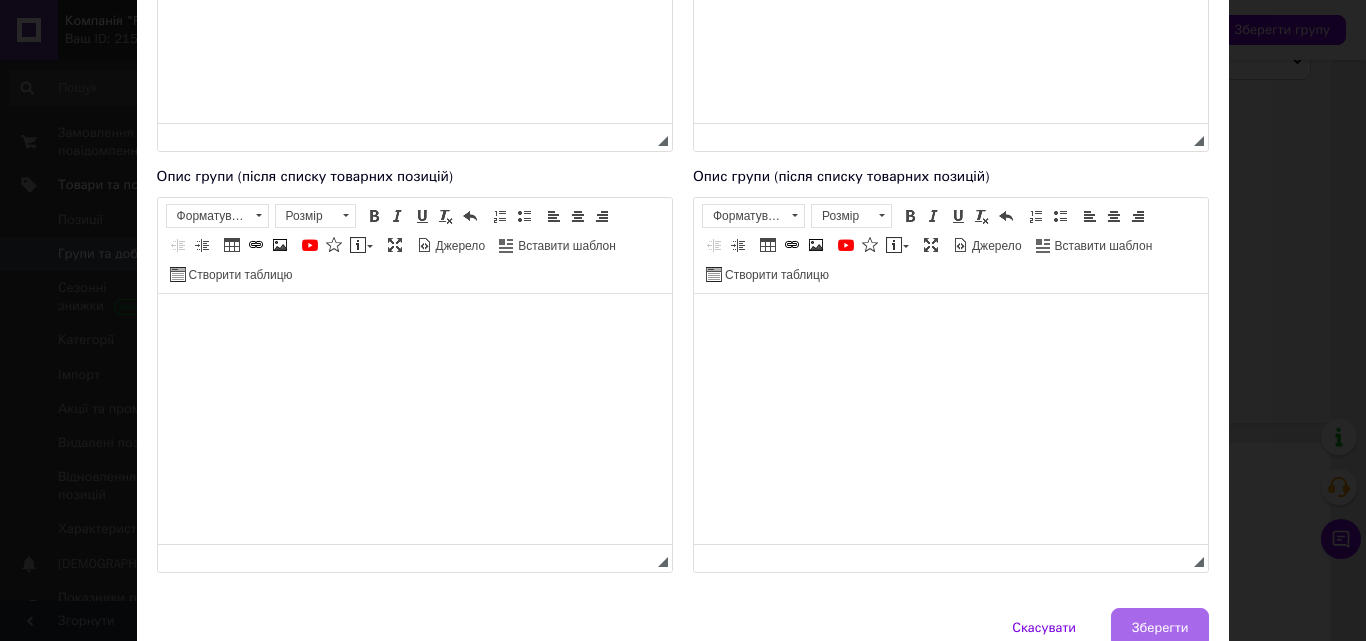 type on "Догляд за копитами" 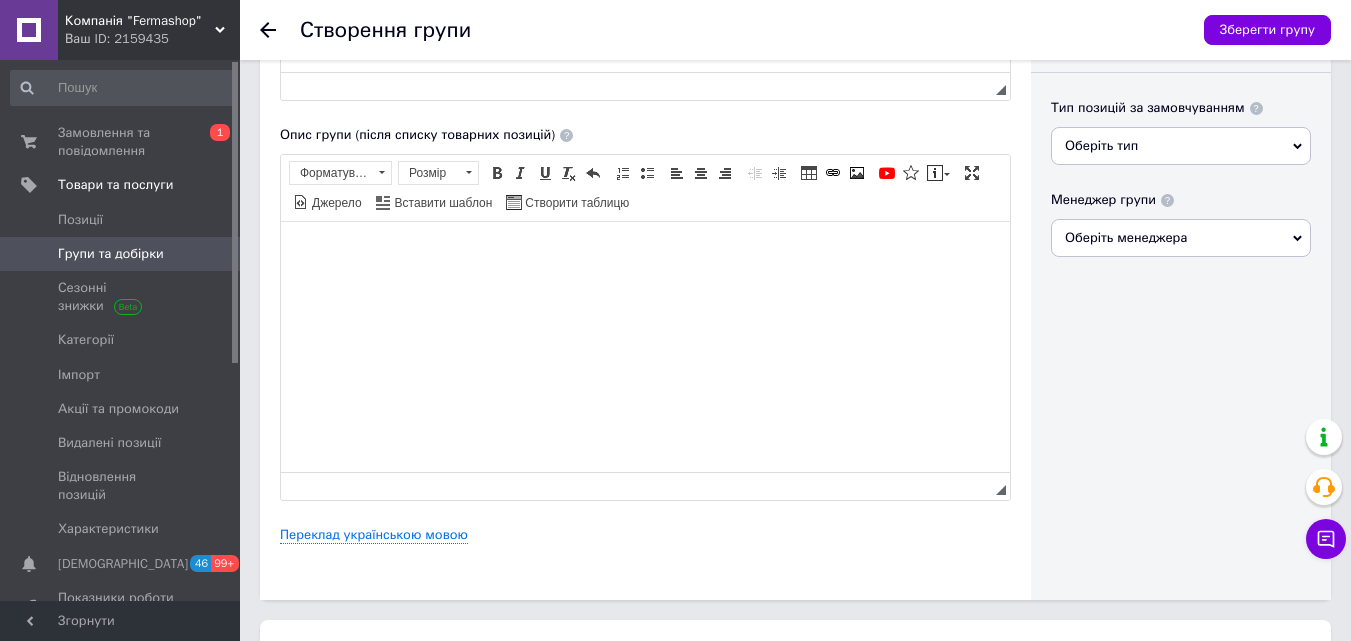 scroll, scrollTop: 300, scrollLeft: 0, axis: vertical 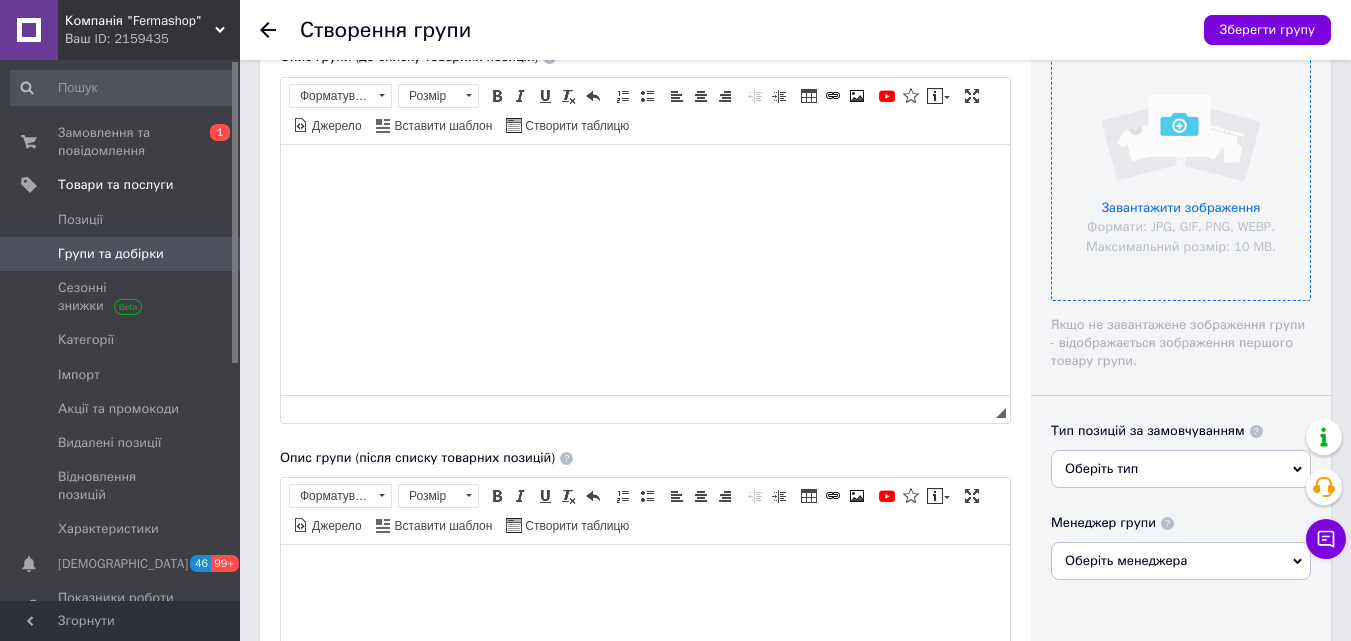 click at bounding box center (1181, 171) 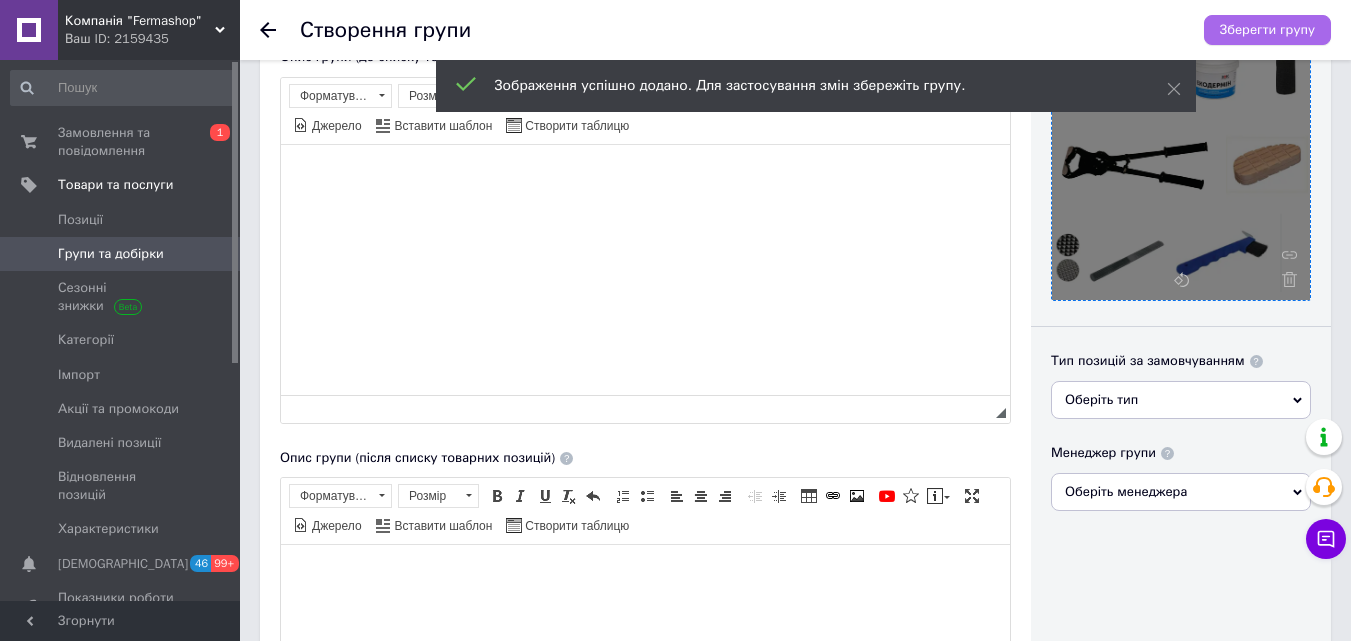 click on "Зберегти групу" at bounding box center (1267, 30) 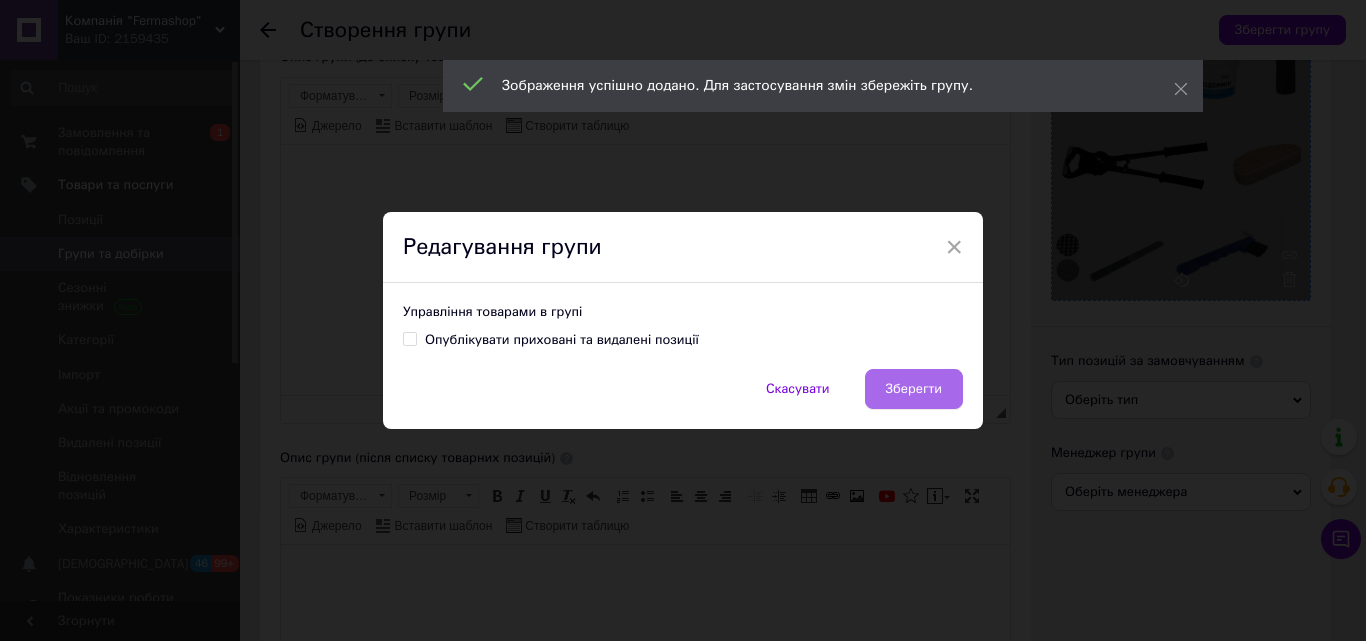 click on "Зберегти" at bounding box center (914, 389) 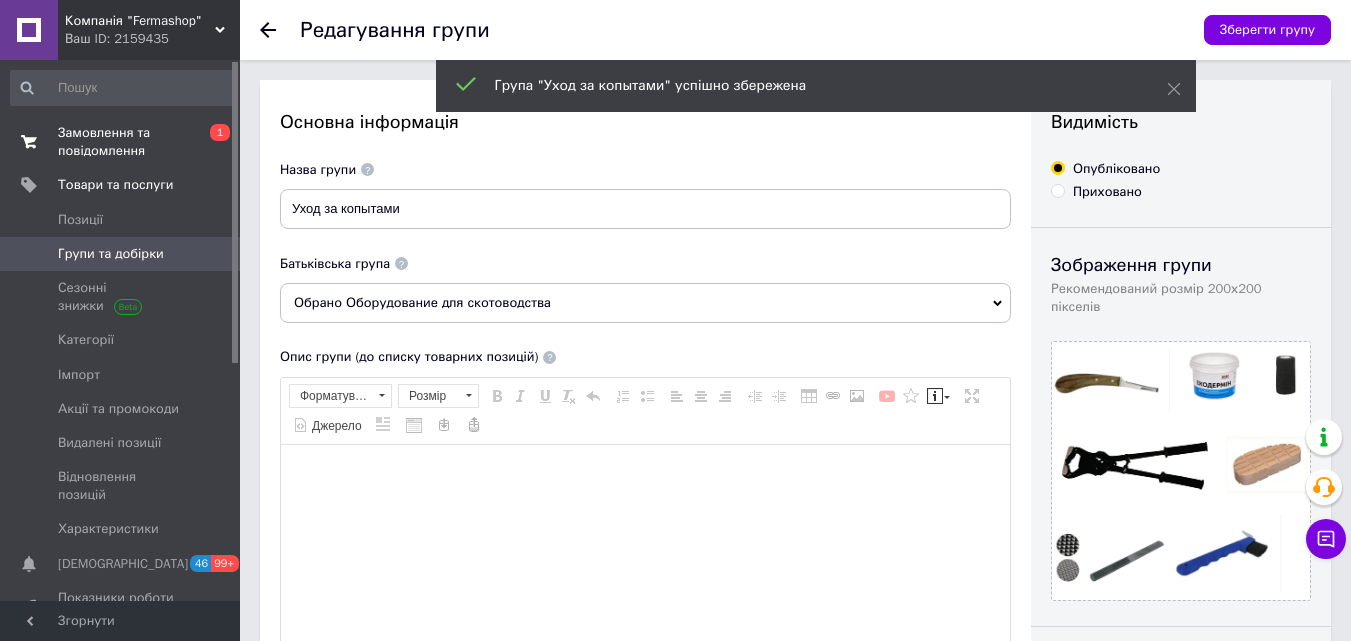 scroll, scrollTop: 0, scrollLeft: 0, axis: both 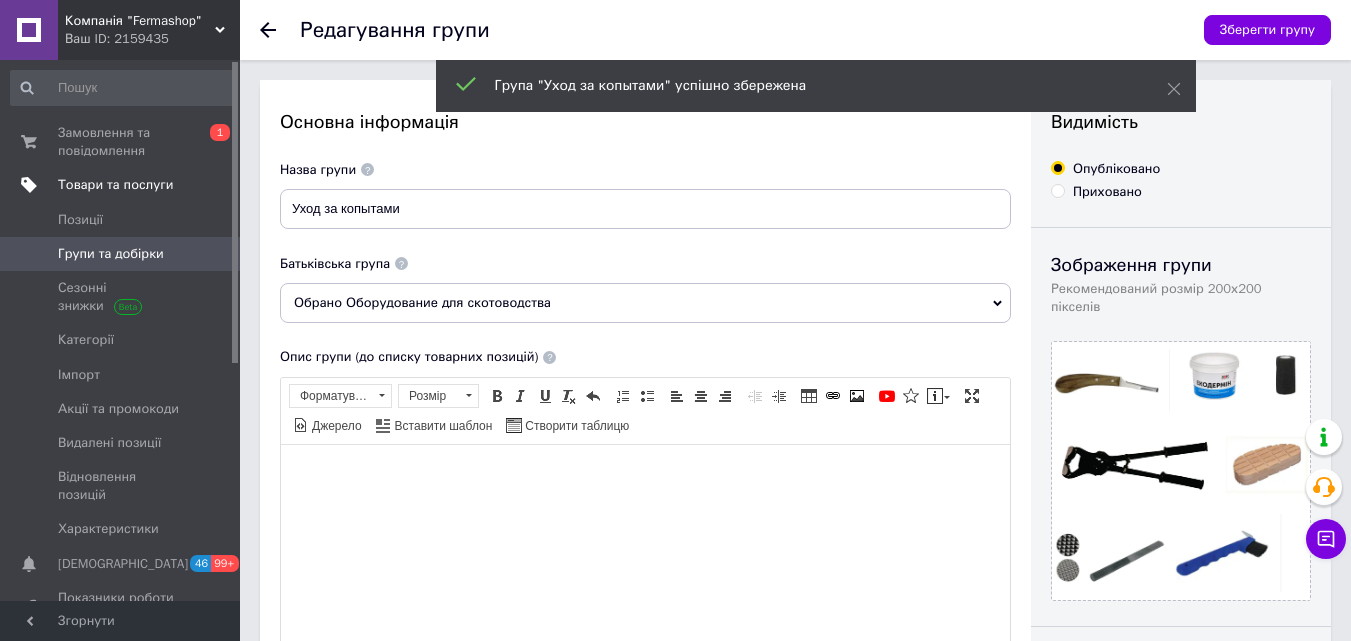 click on "Товари та послуги" at bounding box center [115, 185] 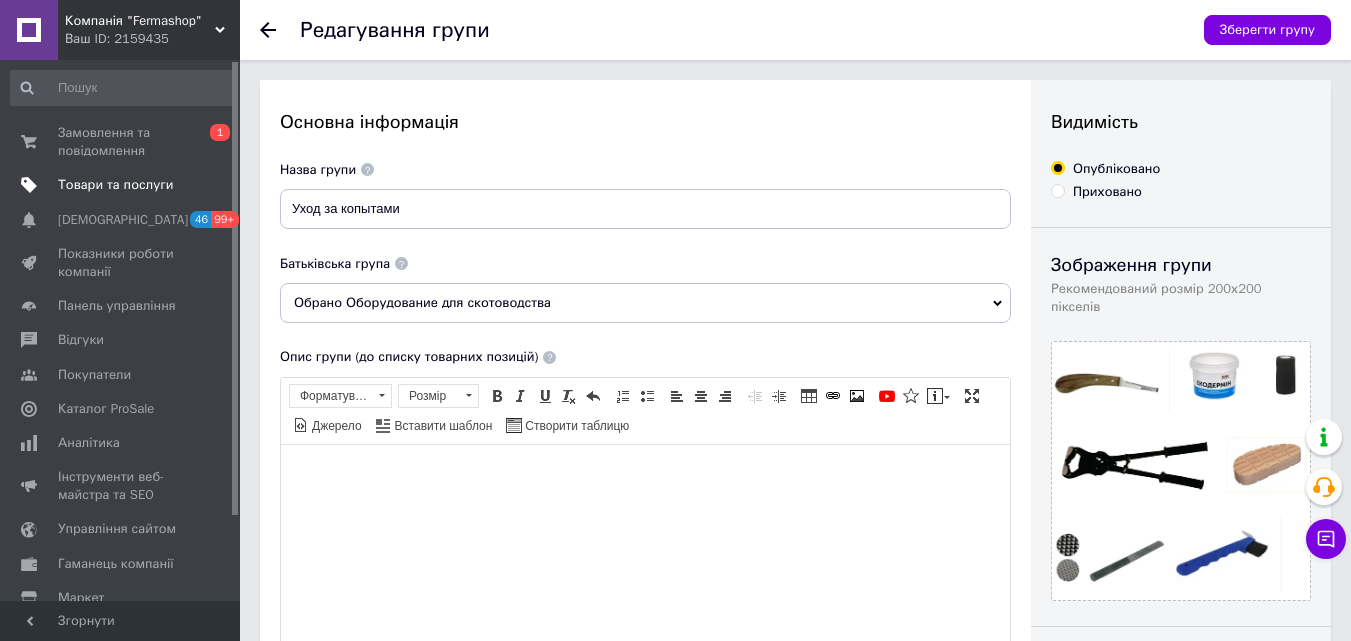 click on "Товари та послуги" at bounding box center (115, 185) 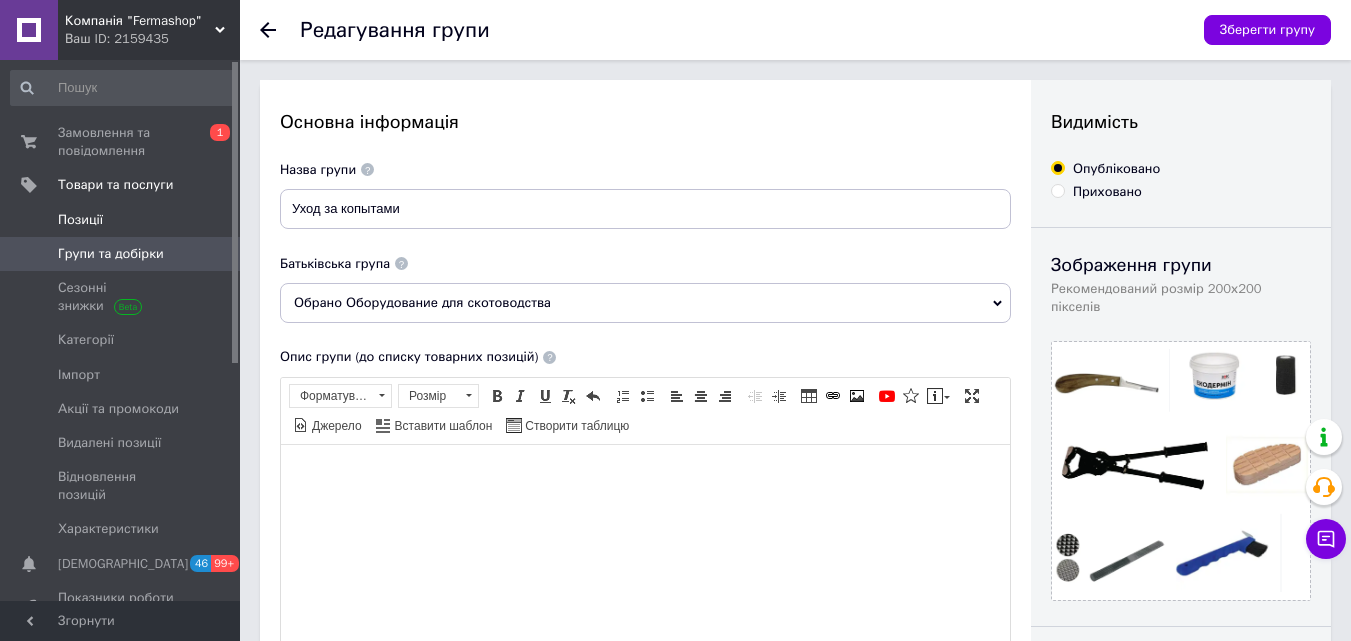 click on "Позиції" at bounding box center (80, 220) 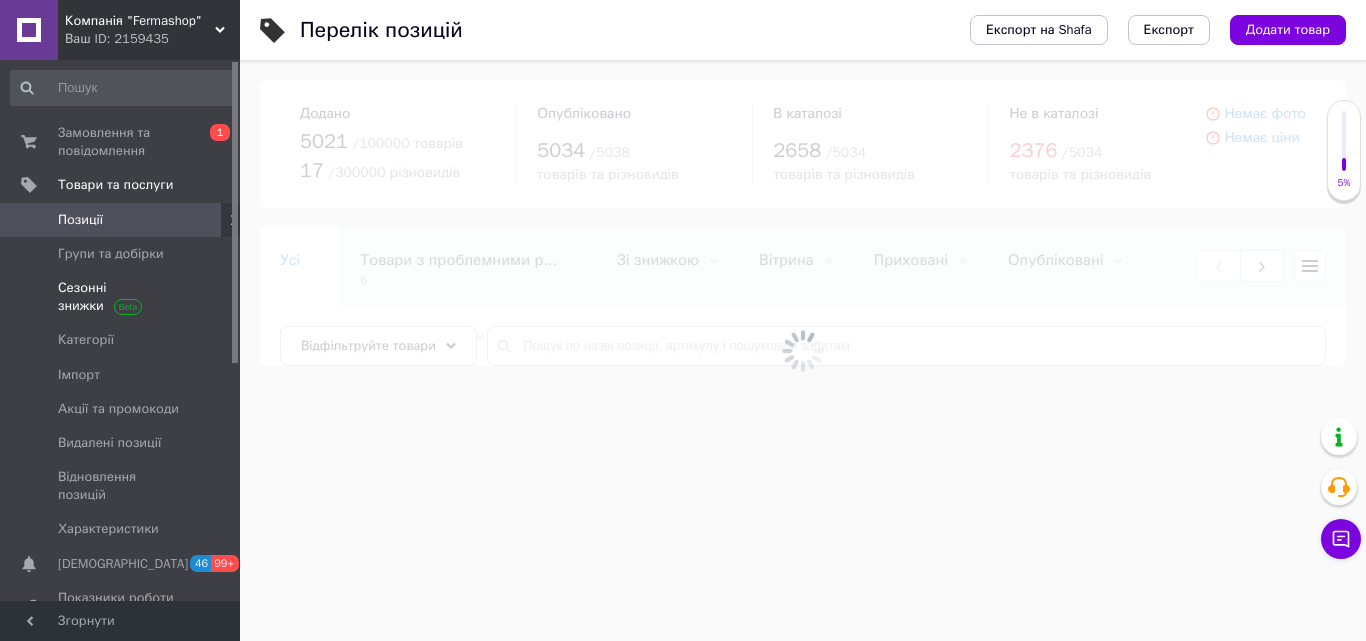 click on "Групи та добірки" at bounding box center [111, 254] 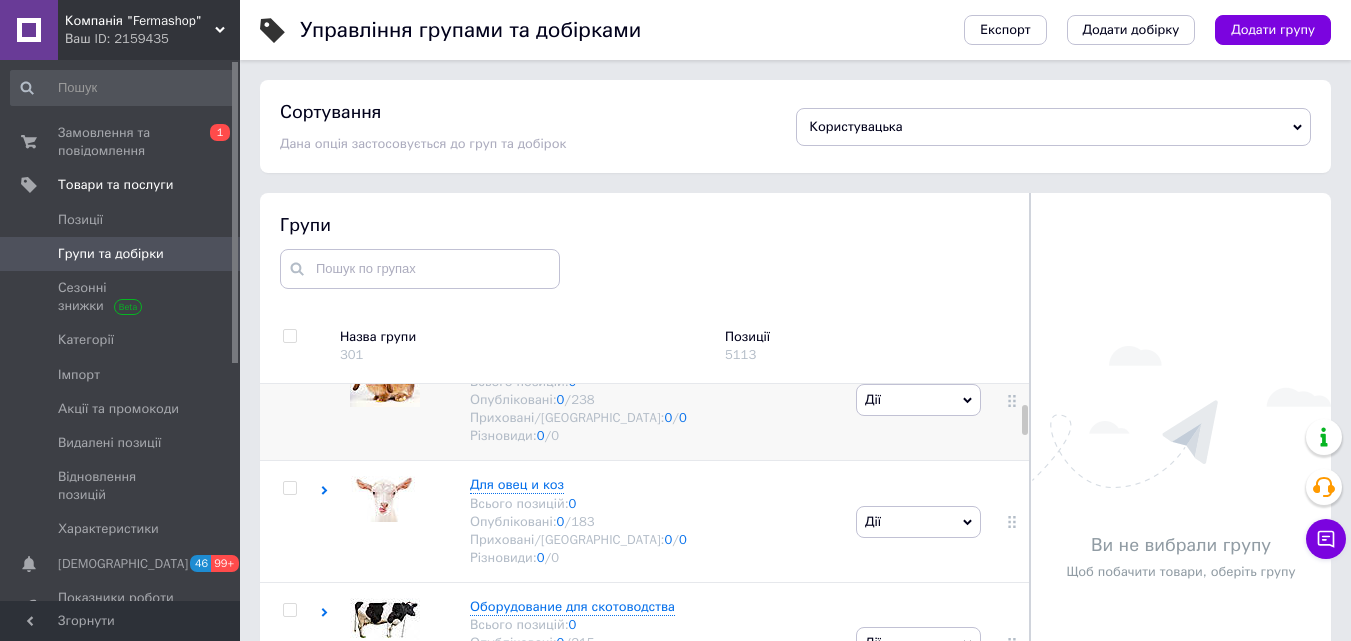 scroll, scrollTop: 600, scrollLeft: 0, axis: vertical 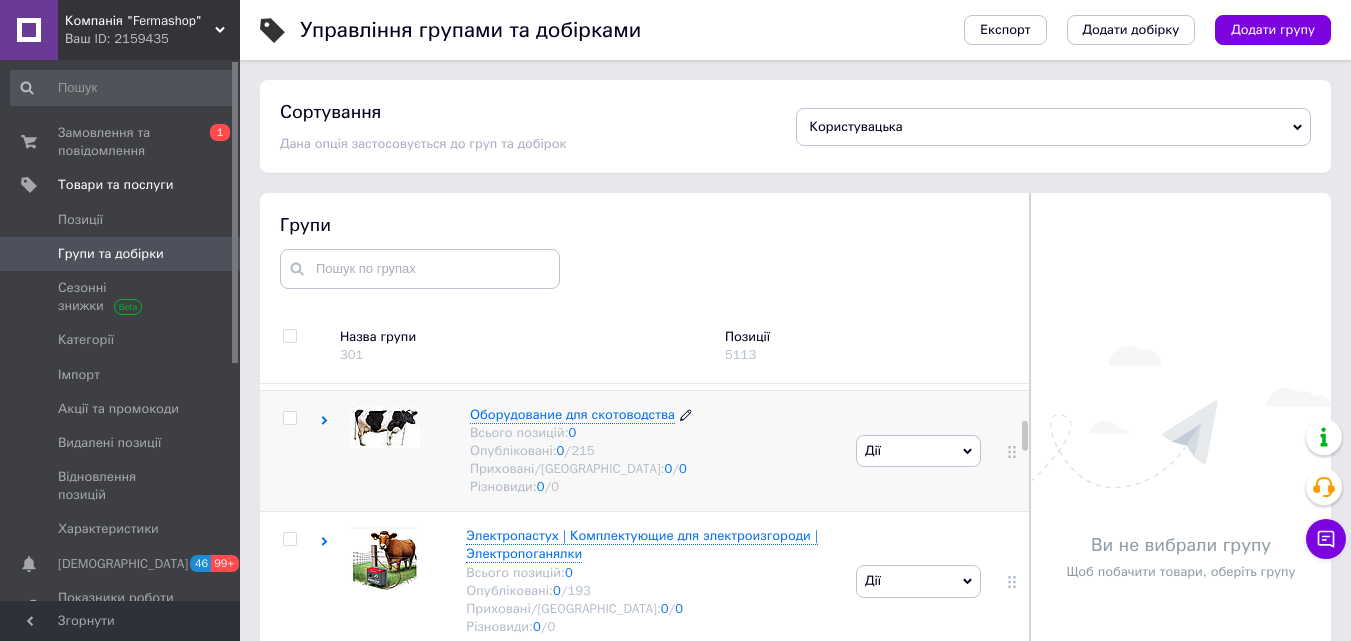 click on "Оборудование для скотоводства" at bounding box center (572, 414) 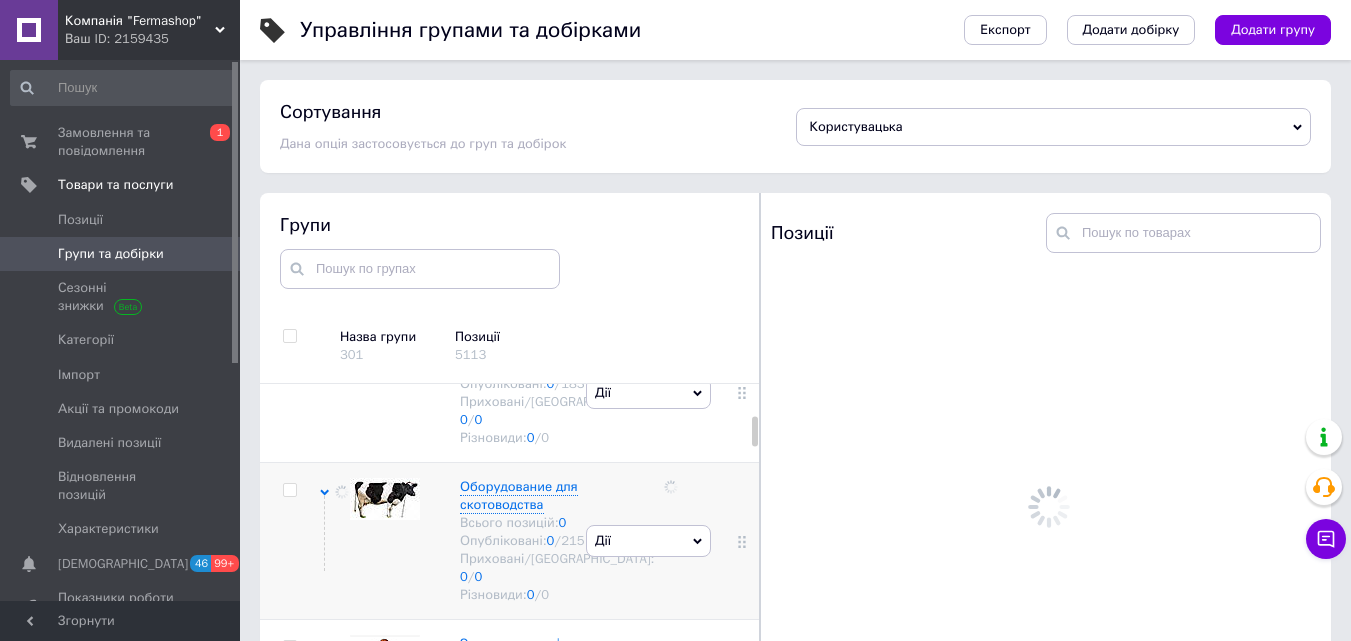 scroll, scrollTop: 858, scrollLeft: 0, axis: vertical 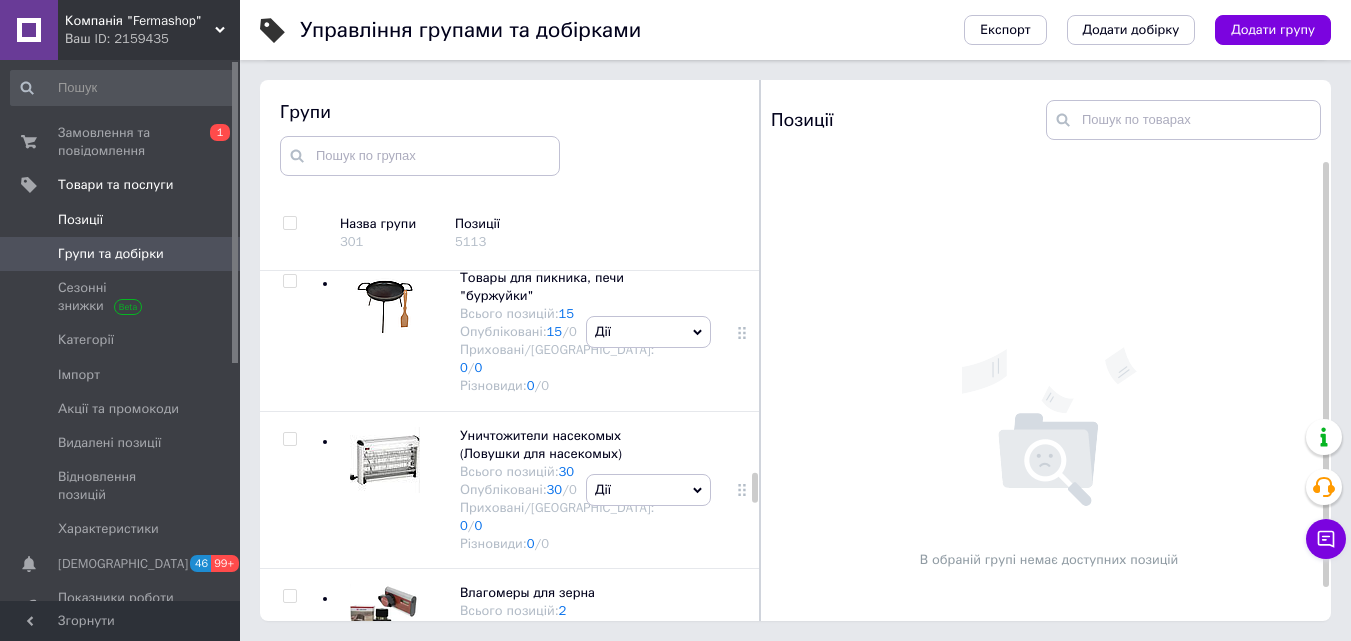 click on "Позиції" at bounding box center (80, 220) 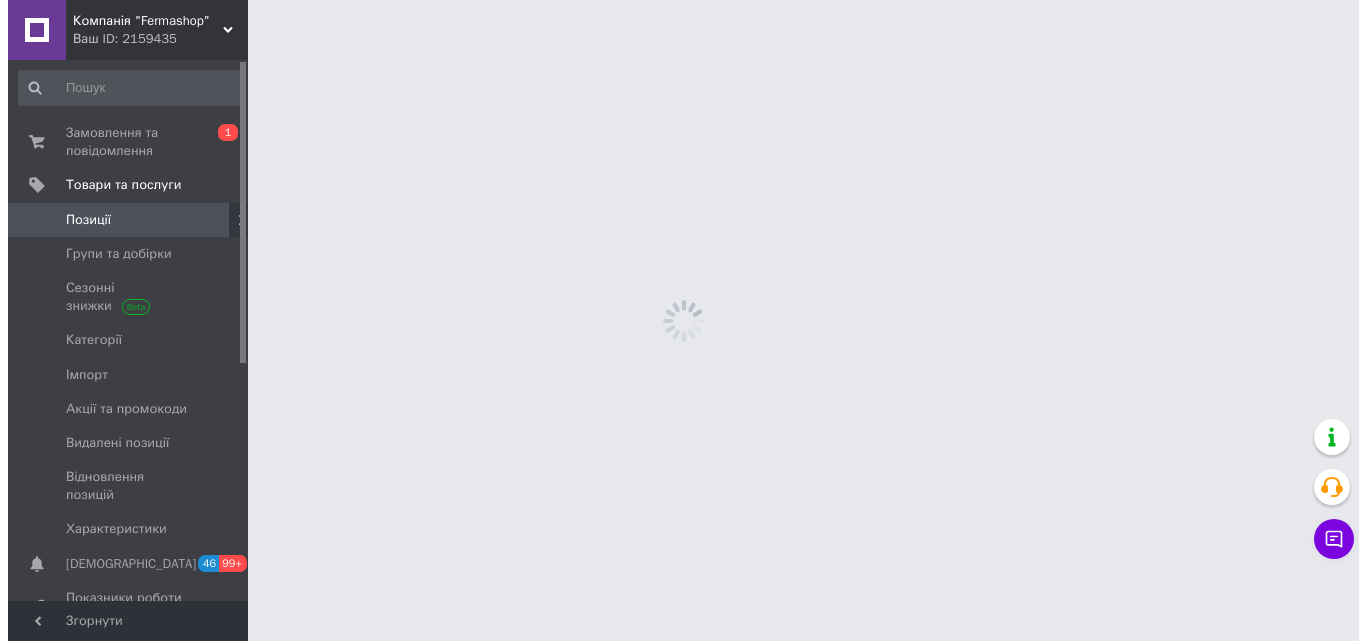 scroll, scrollTop: 0, scrollLeft: 0, axis: both 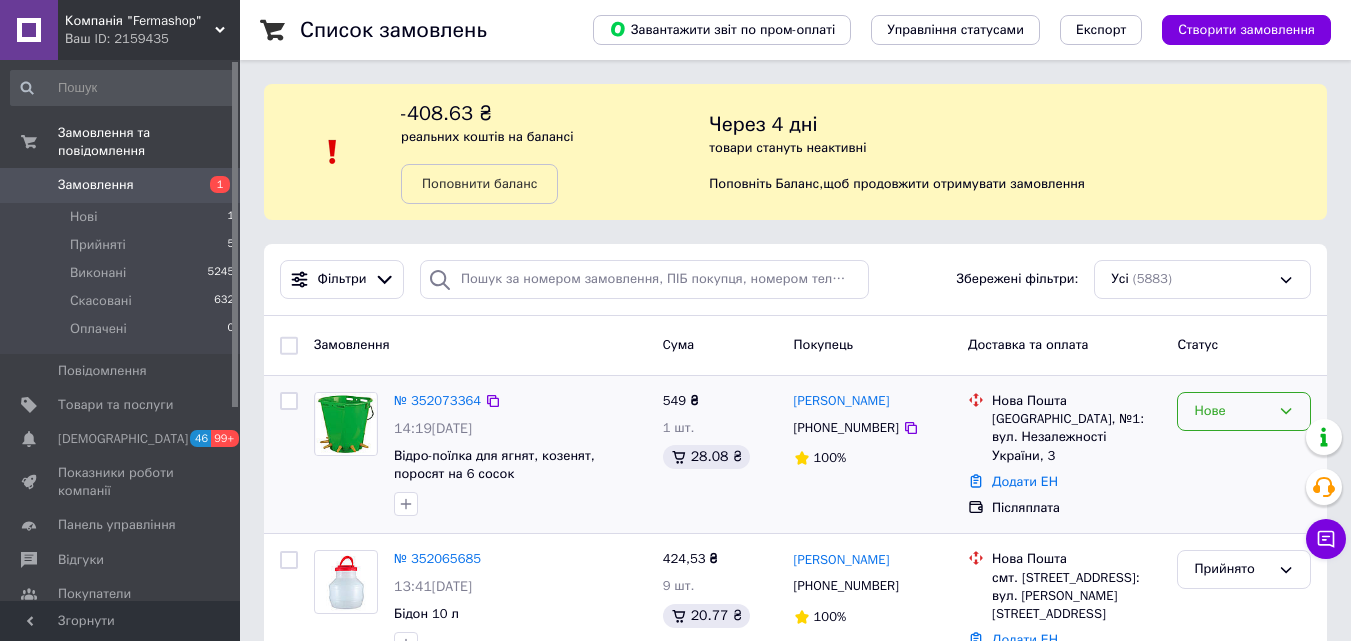 click on "Нове" at bounding box center (1232, 411) 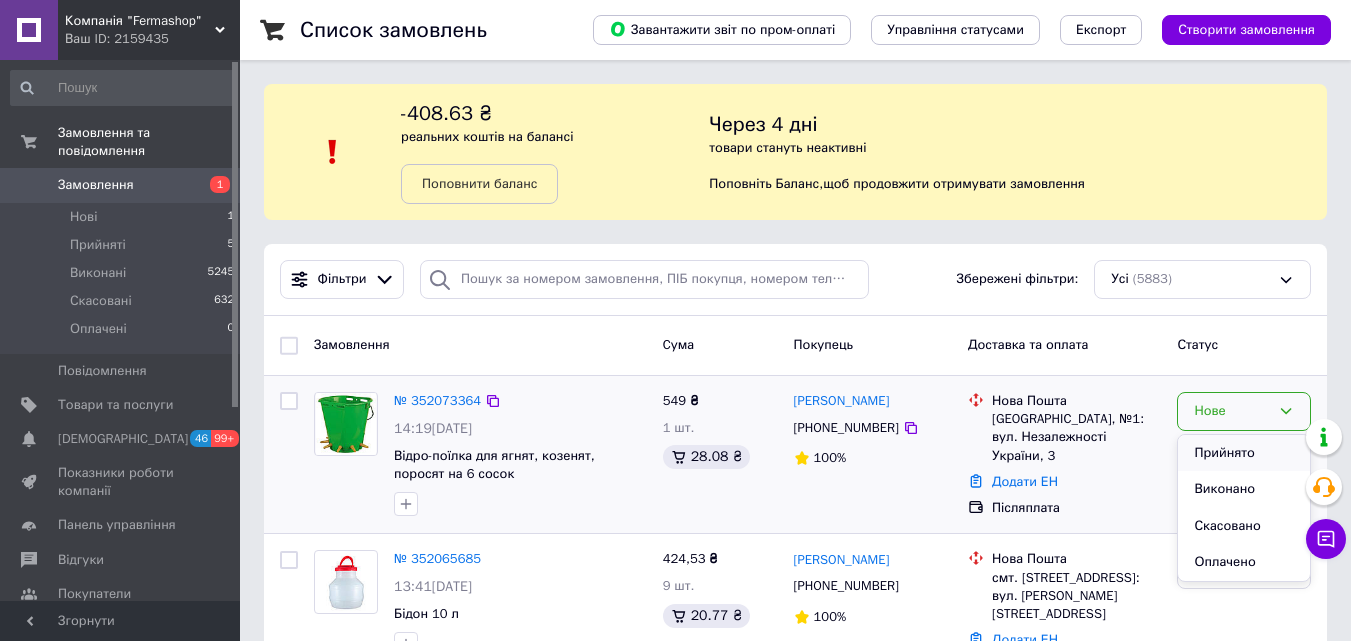 click on "Прийнято" at bounding box center [1244, 453] 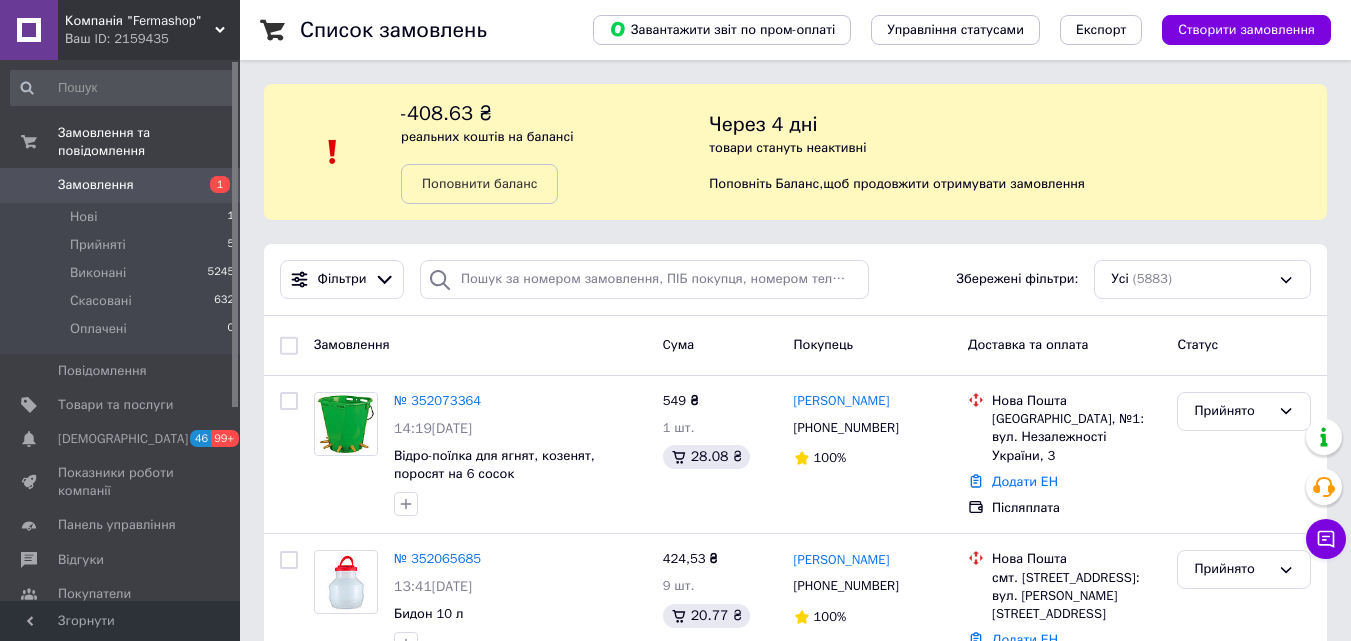 drag, startPoint x: 432, startPoint y: 407, endPoint x: 613, endPoint y: 19, distance: 428.14133 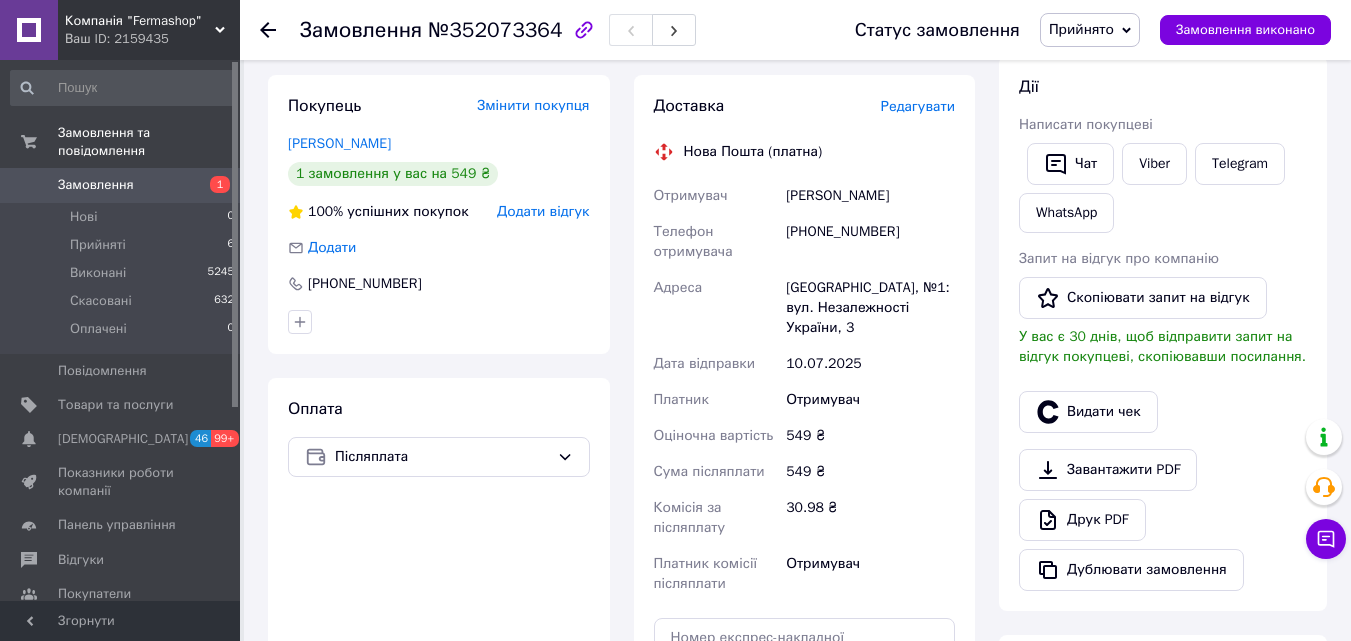 scroll, scrollTop: 100, scrollLeft: 0, axis: vertical 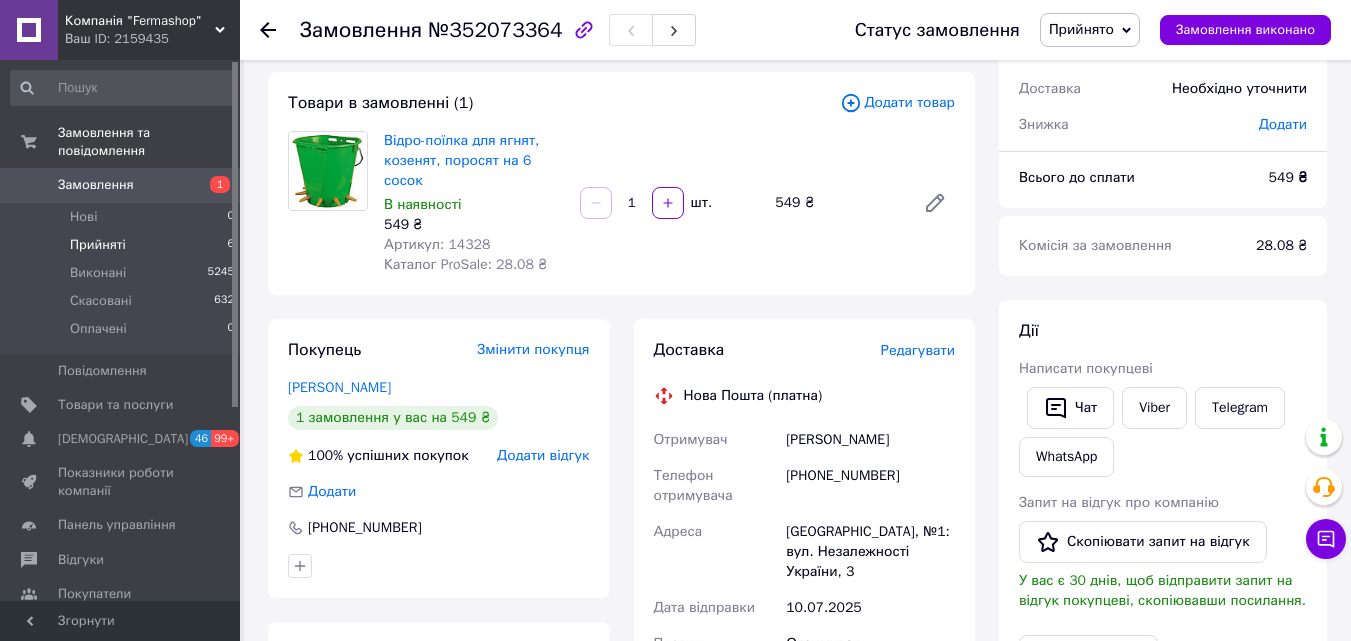 click on "Прийняті" at bounding box center [98, 245] 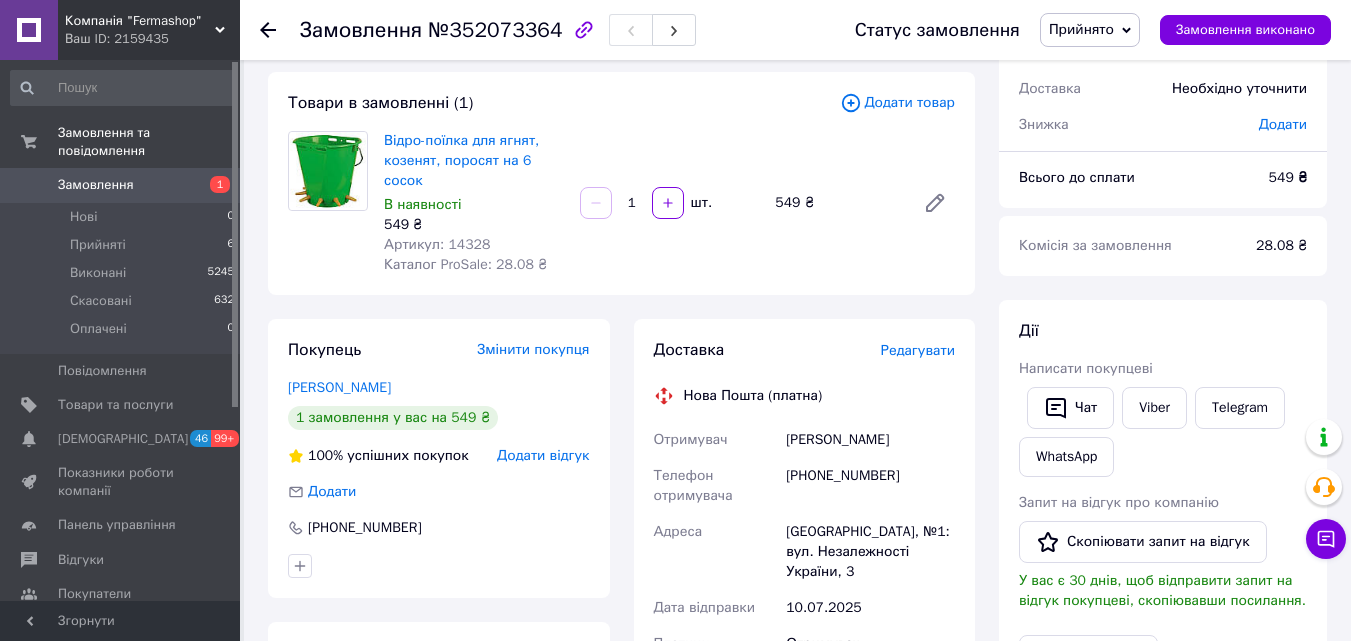 scroll, scrollTop: 0, scrollLeft: 0, axis: both 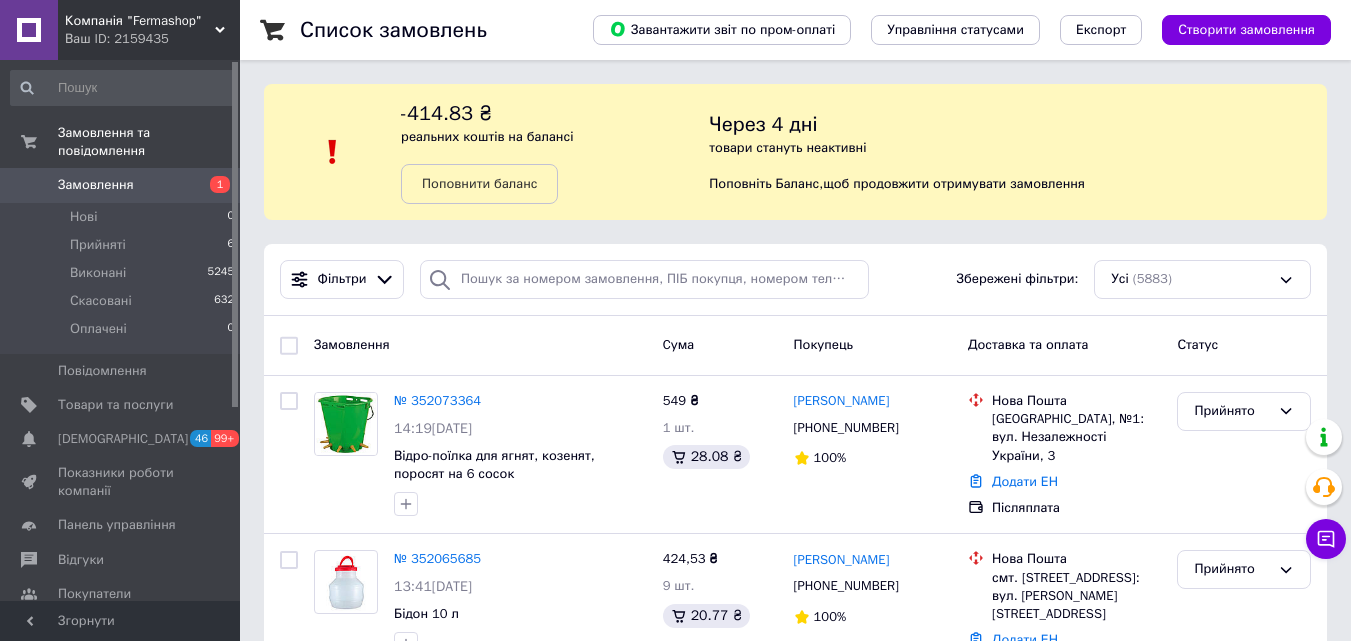 click on "Компанія "Fermashop"" at bounding box center (140, 21) 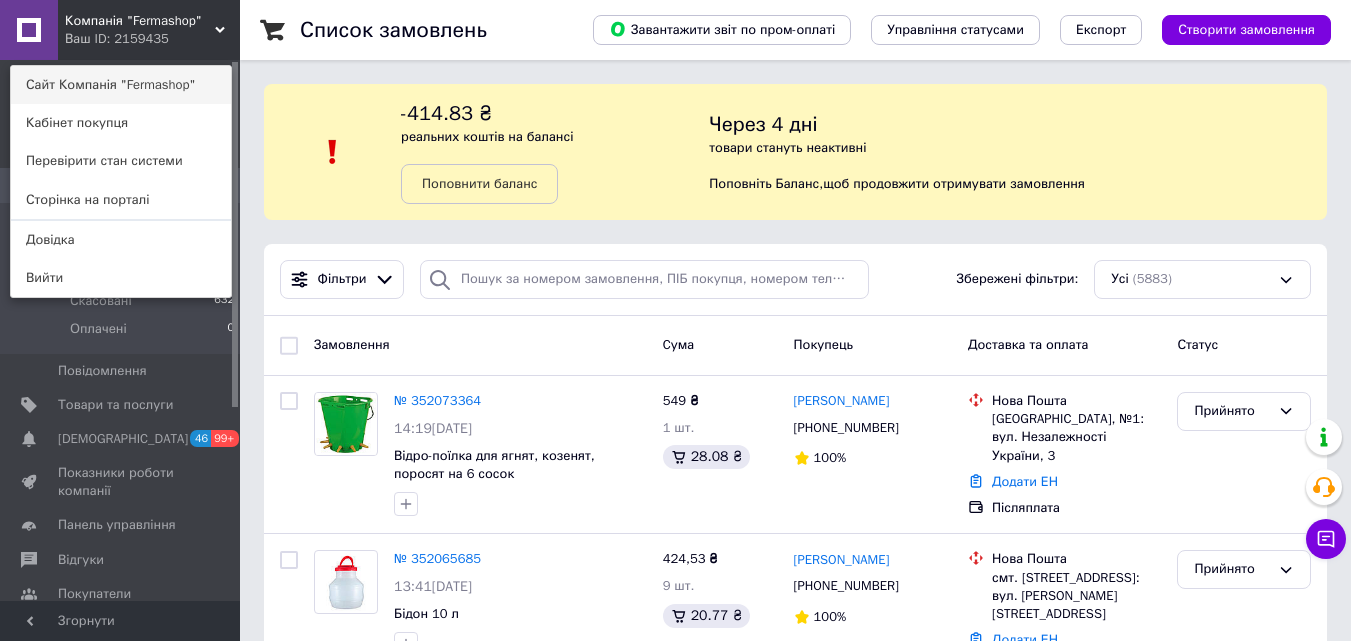 click on "Сайт Компанія "Fermashop"" at bounding box center [121, 85] 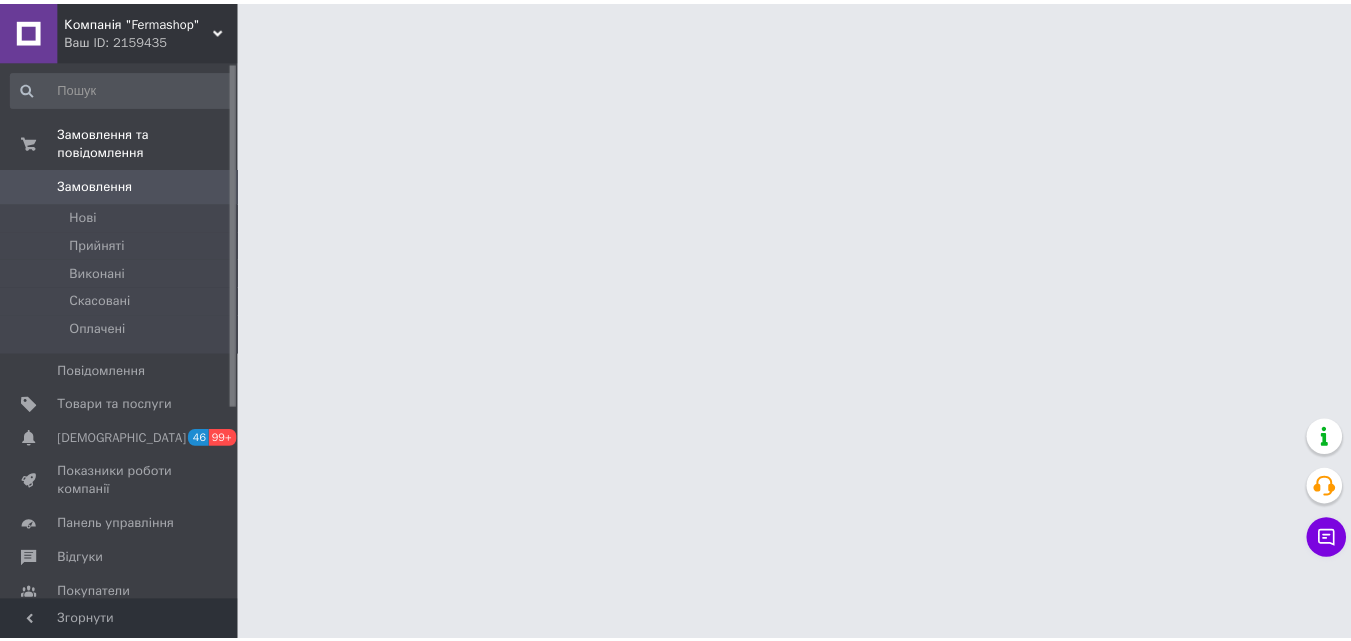 scroll, scrollTop: 0, scrollLeft: 0, axis: both 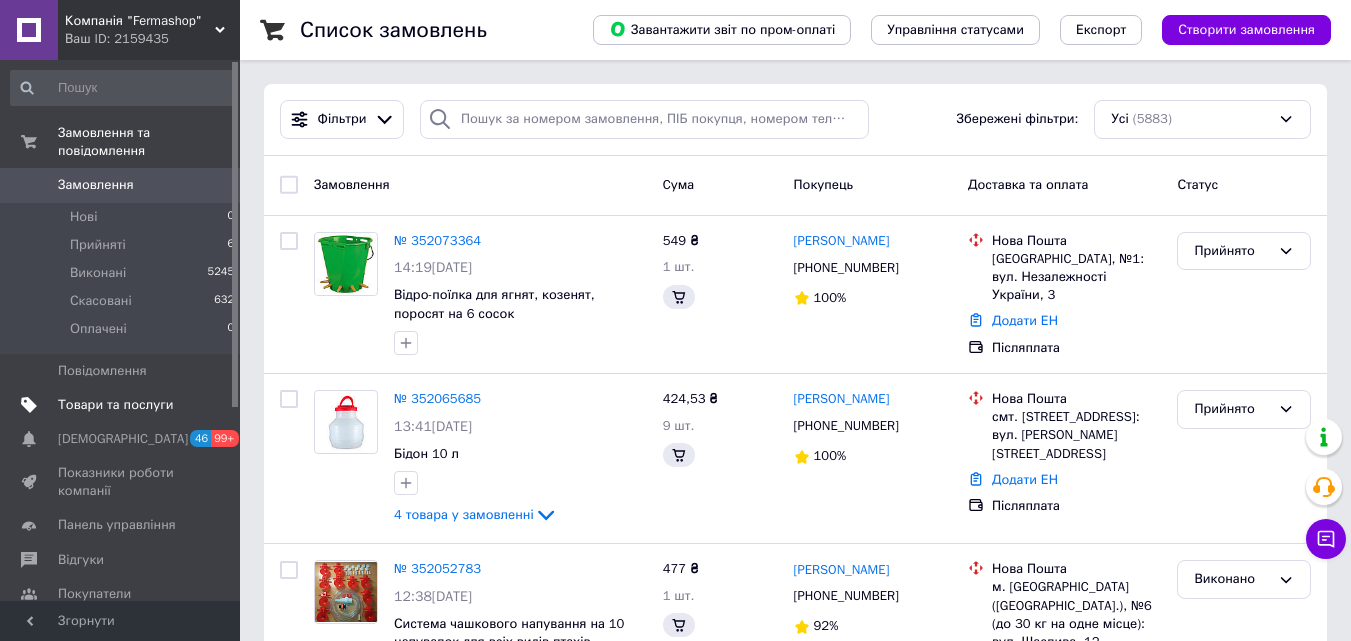 click on "Товари та послуги" at bounding box center [115, 405] 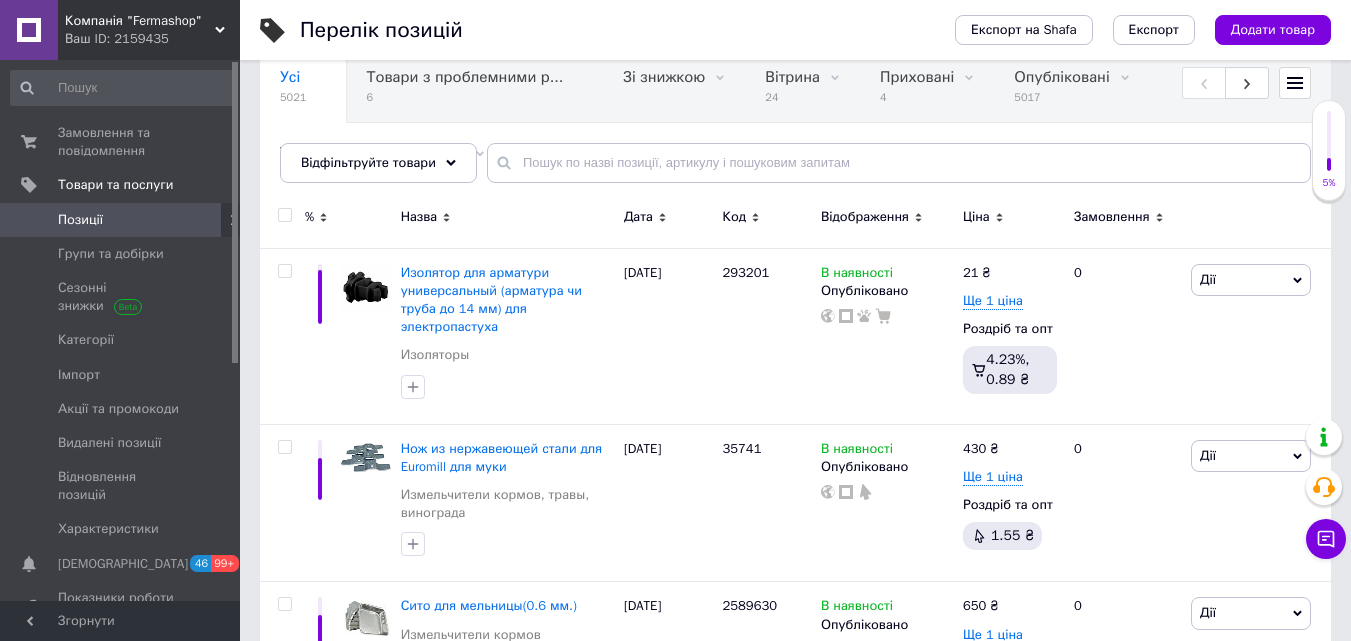 scroll, scrollTop: 200, scrollLeft: 0, axis: vertical 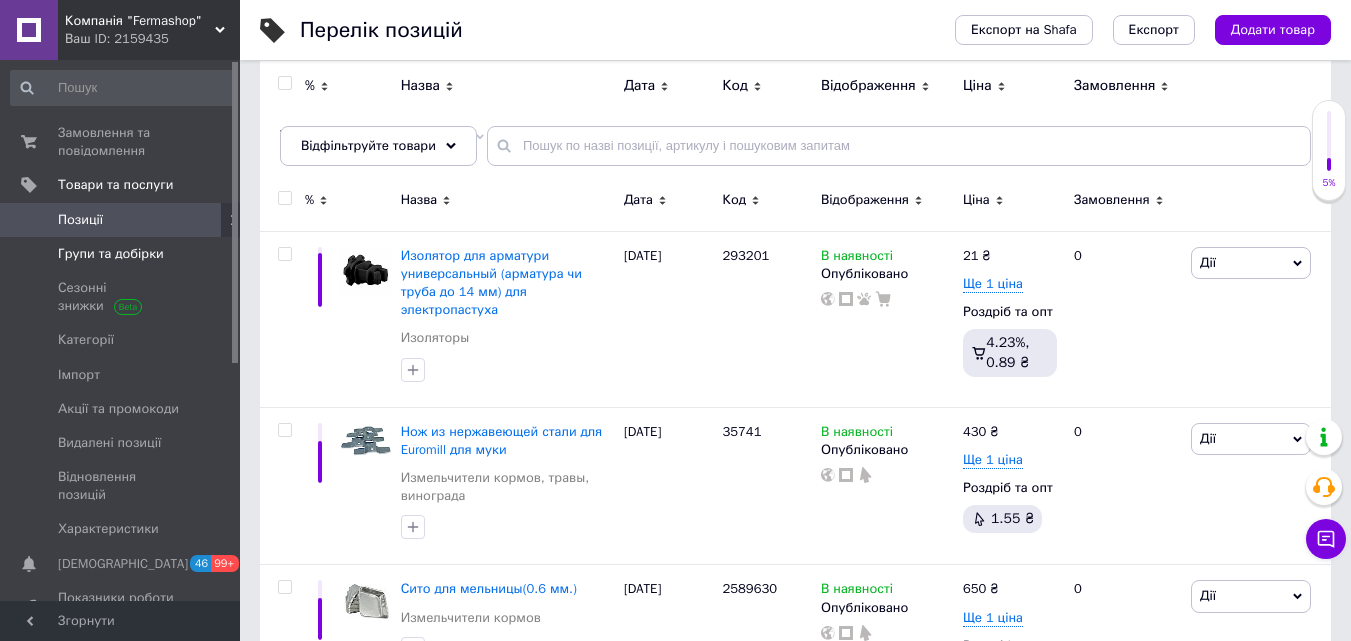 click on "Групи та добірки" at bounding box center [111, 254] 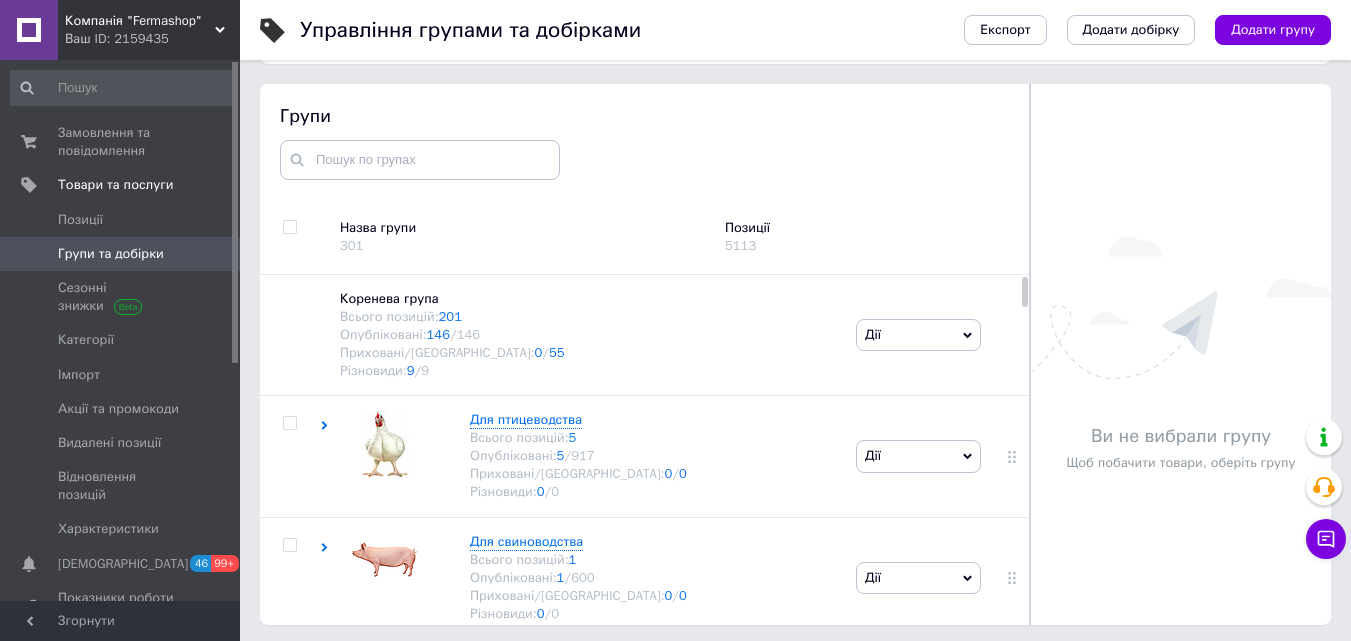 scroll, scrollTop: 113, scrollLeft: 0, axis: vertical 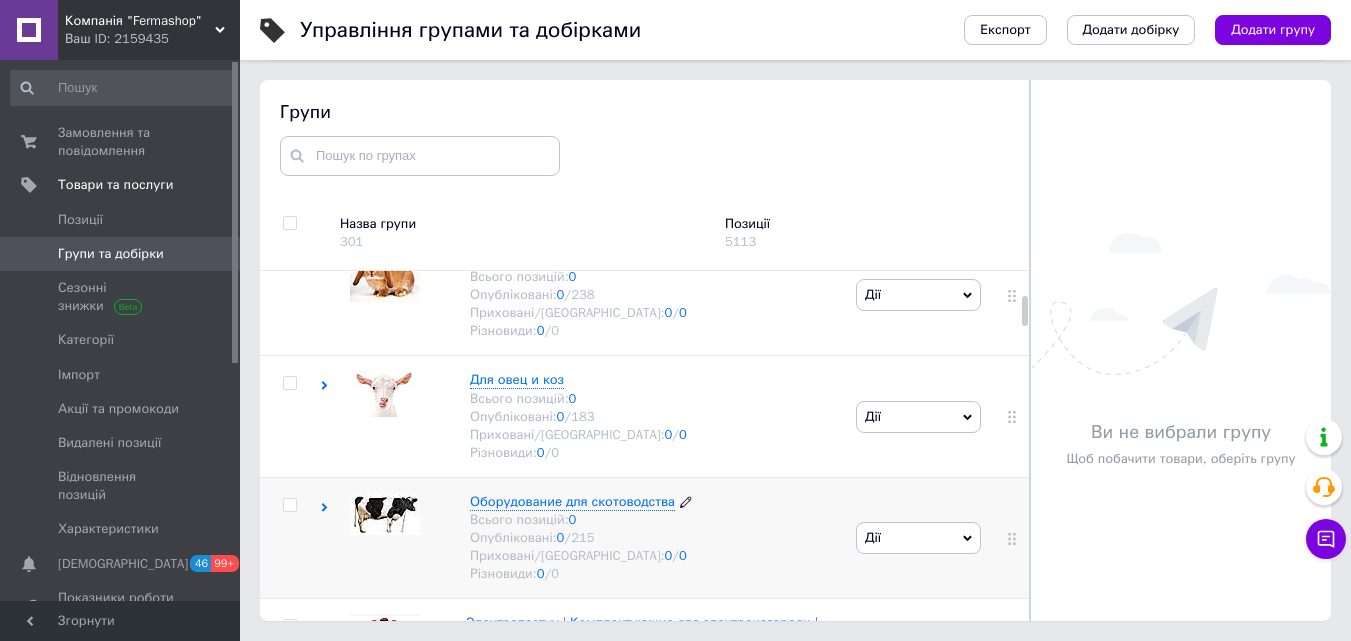 click on "Оборудование для скотоводства" at bounding box center [572, 501] 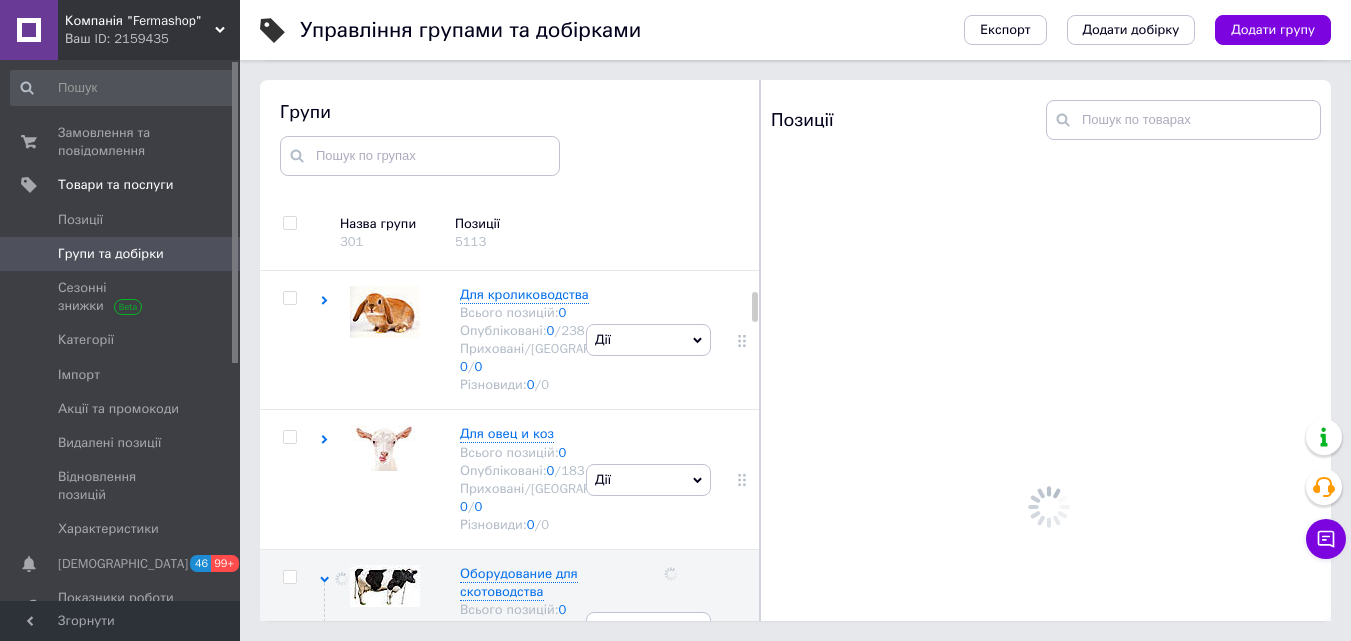 scroll, scrollTop: 539, scrollLeft: 0, axis: vertical 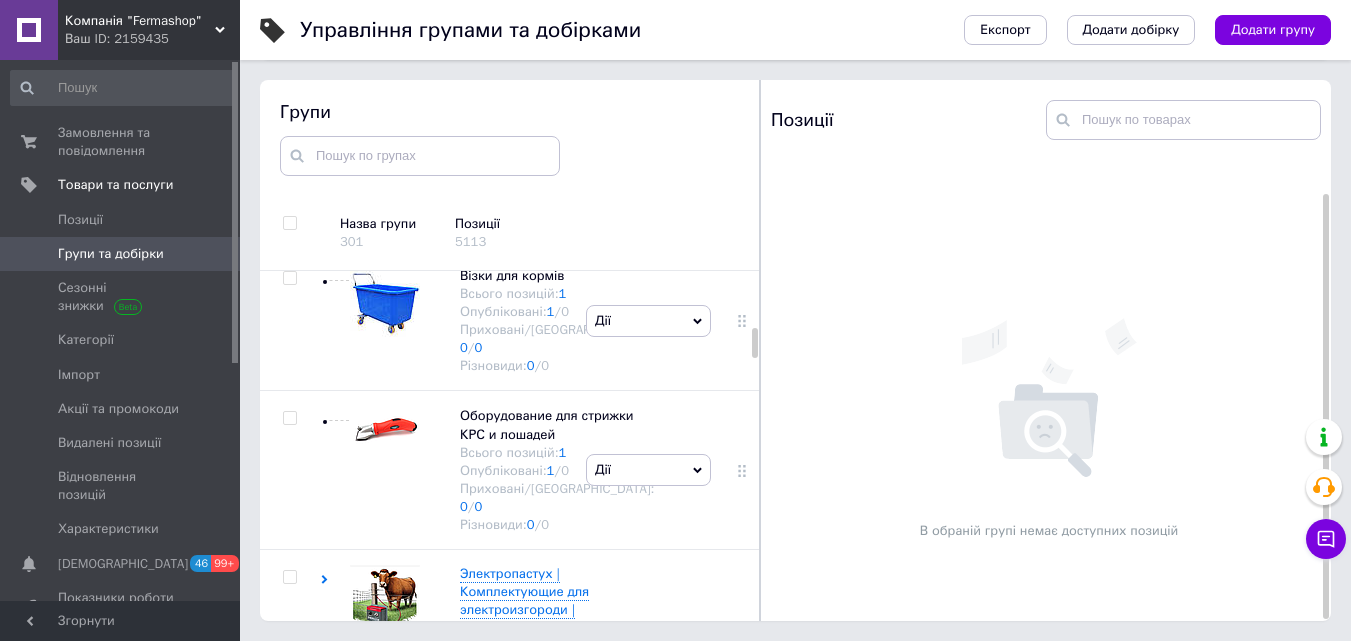 click on "Компанія "Fermashop"" at bounding box center [140, 21] 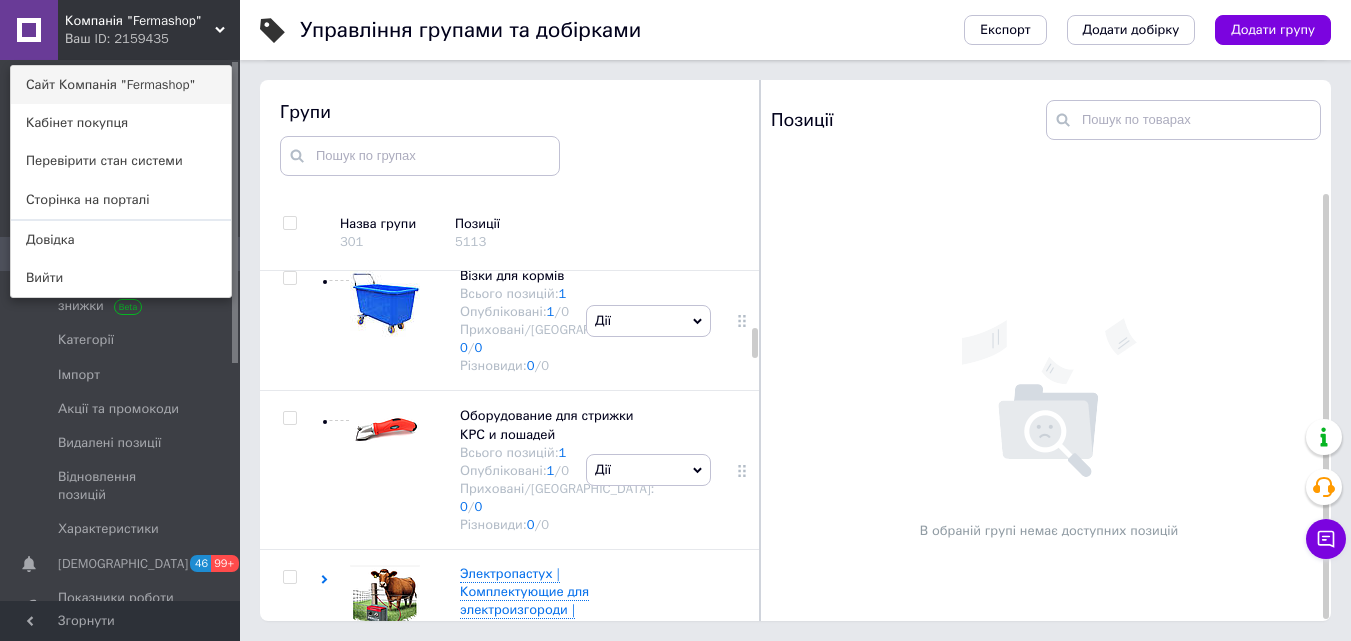 click on "Сайт Компанія "Fermashop"" at bounding box center [121, 85] 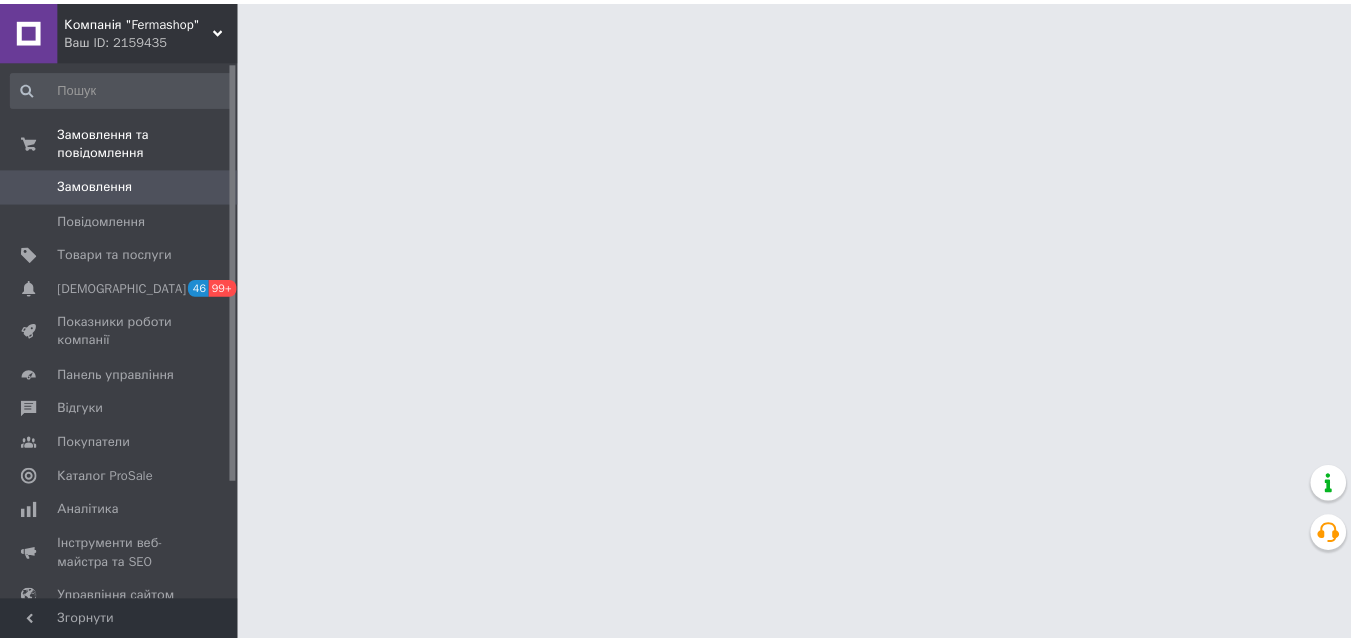 scroll, scrollTop: 0, scrollLeft: 0, axis: both 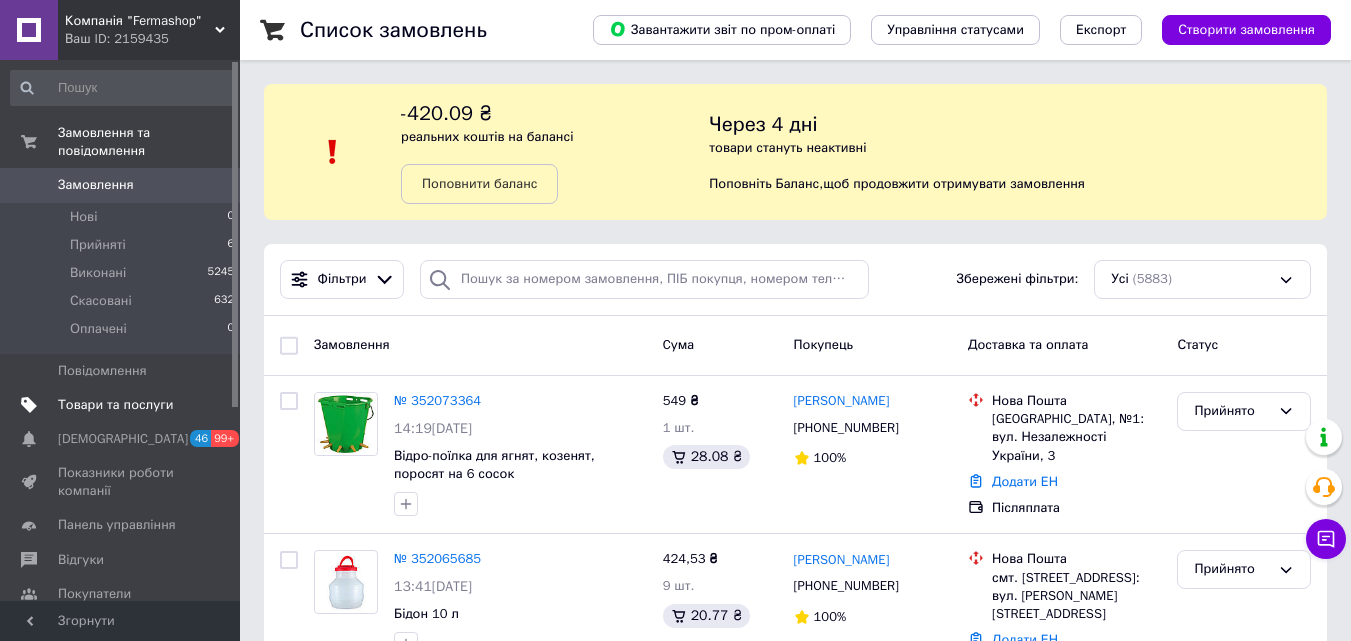 click on "Товари та послуги" at bounding box center (115, 405) 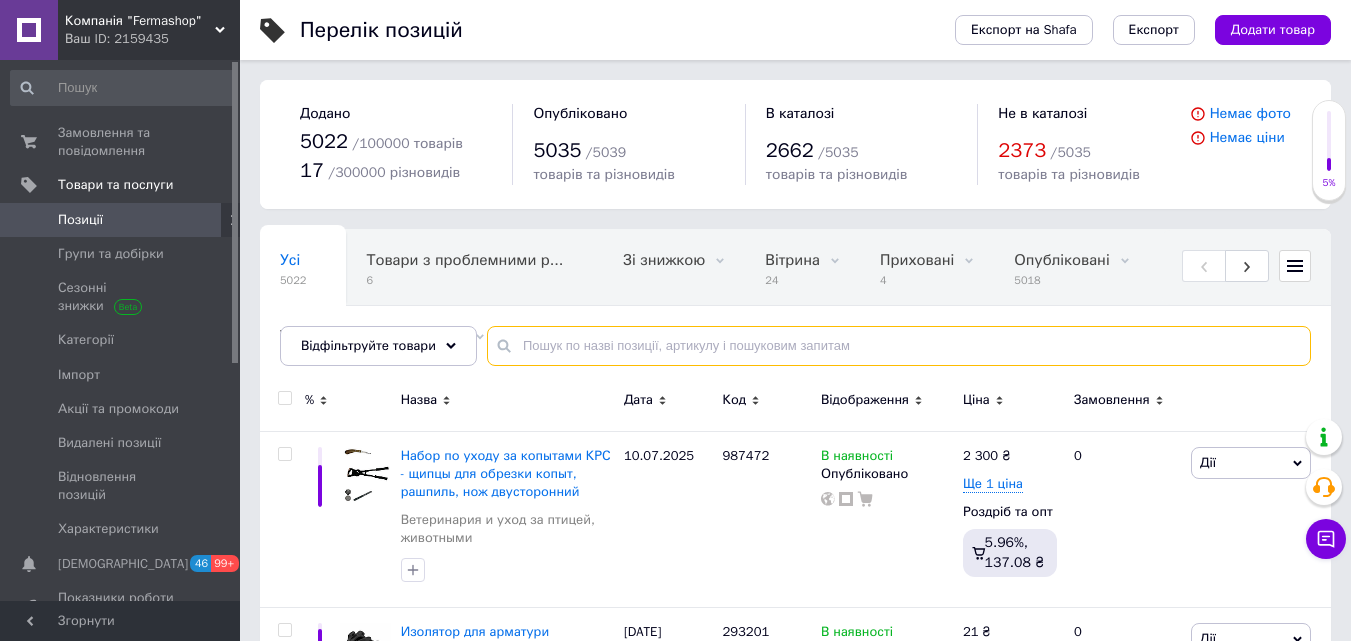 click at bounding box center [899, 346] 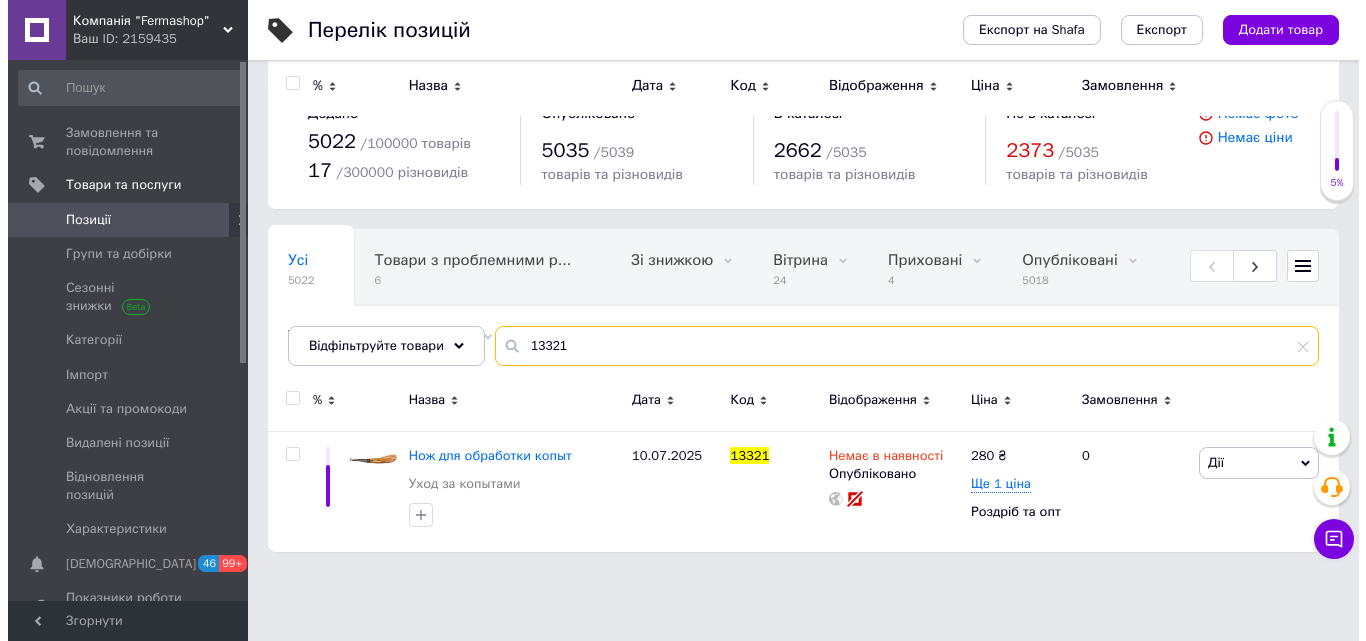 scroll, scrollTop: 0, scrollLeft: 0, axis: both 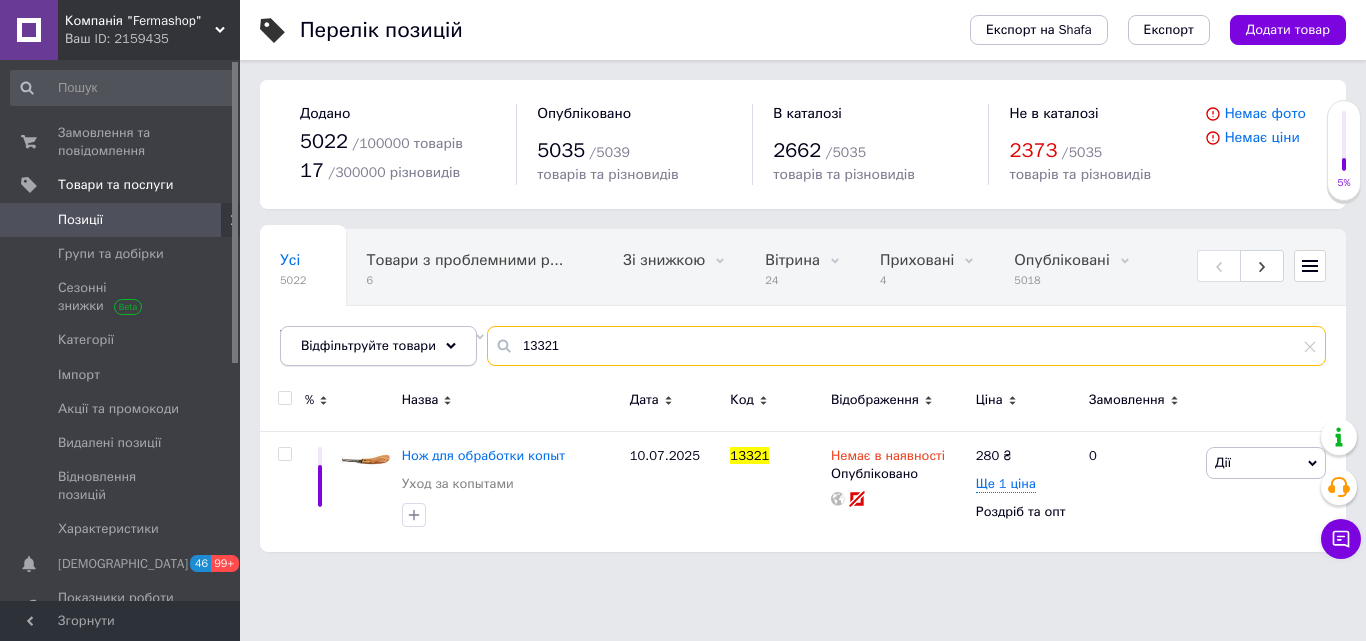drag, startPoint x: 589, startPoint y: 353, endPoint x: 441, endPoint y: 352, distance: 148.00337 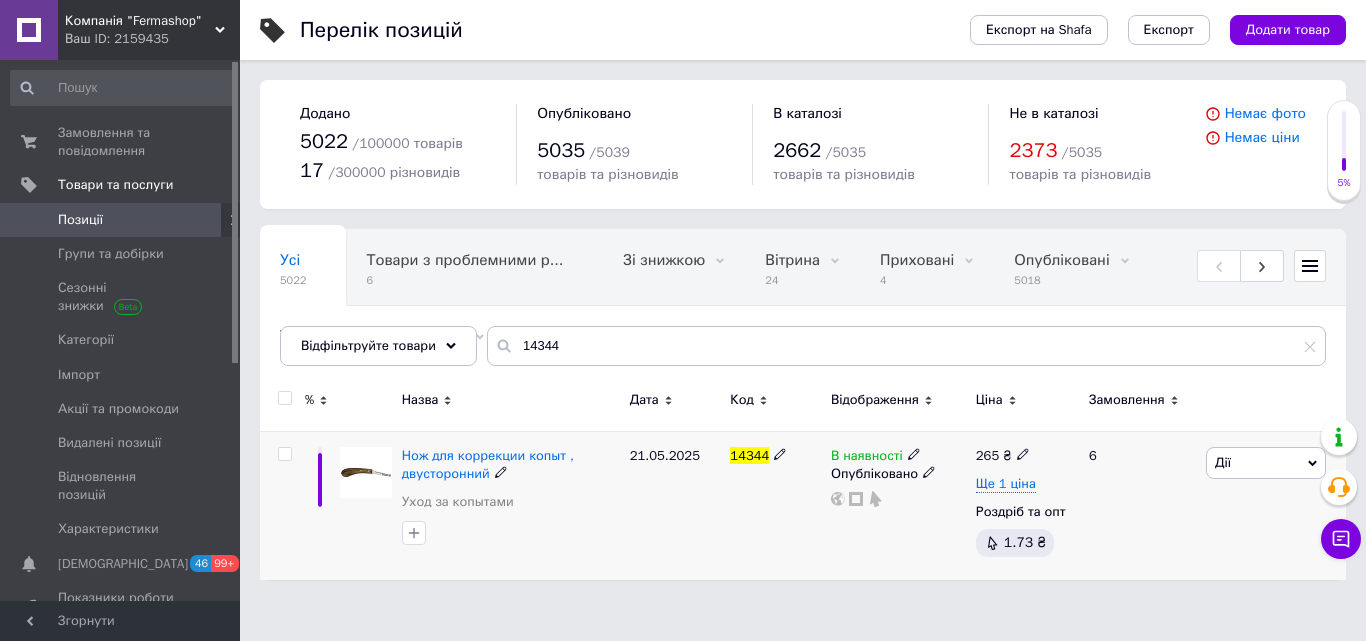 click on "Дії" at bounding box center (1266, 463) 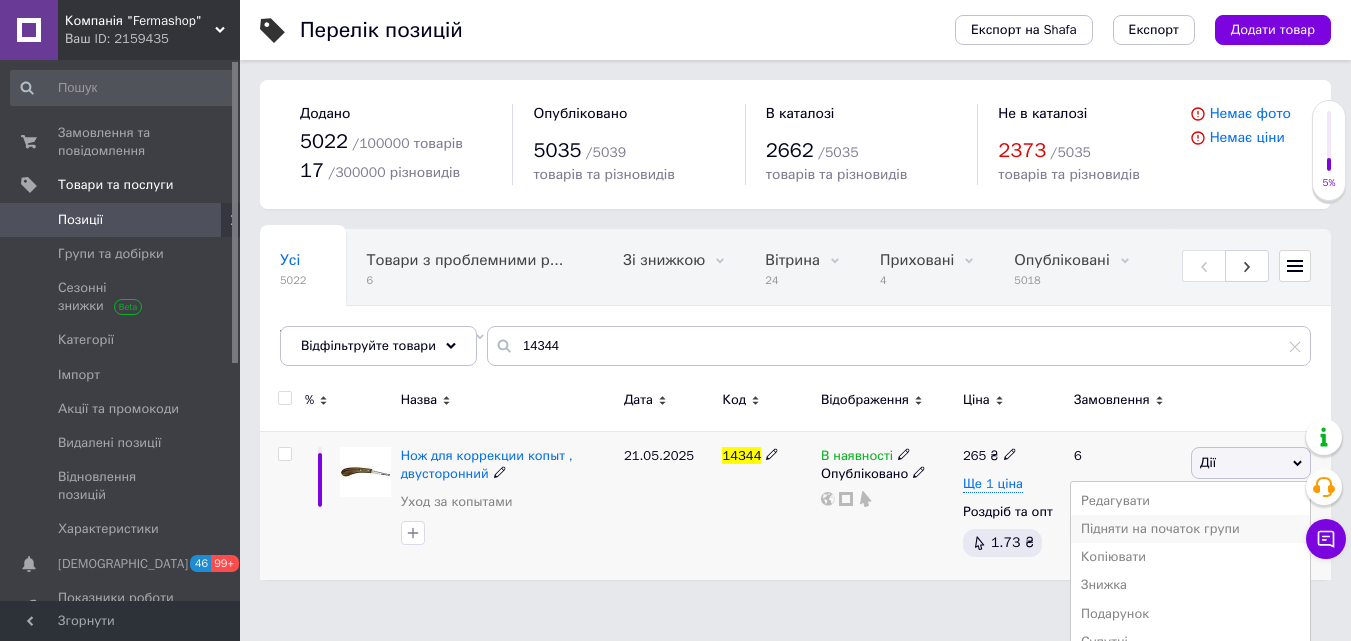 click on "Підняти на початок групи" at bounding box center (1190, 529) 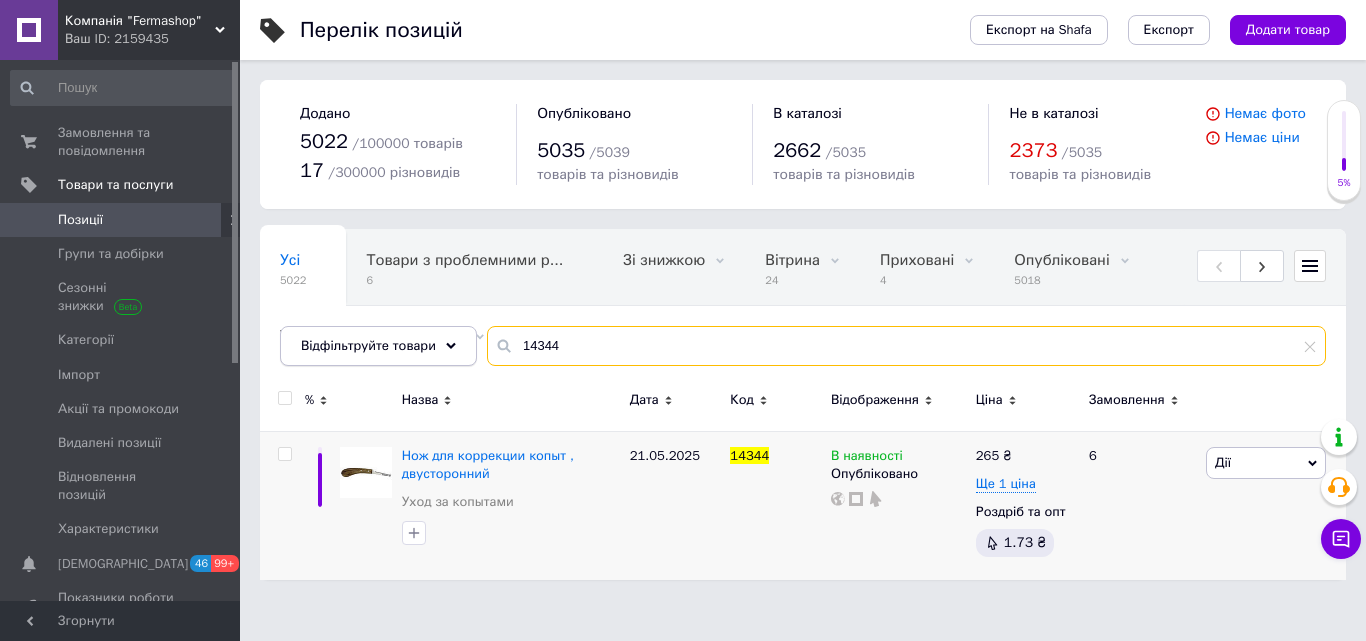 drag, startPoint x: 589, startPoint y: 355, endPoint x: 353, endPoint y: 348, distance: 236.10379 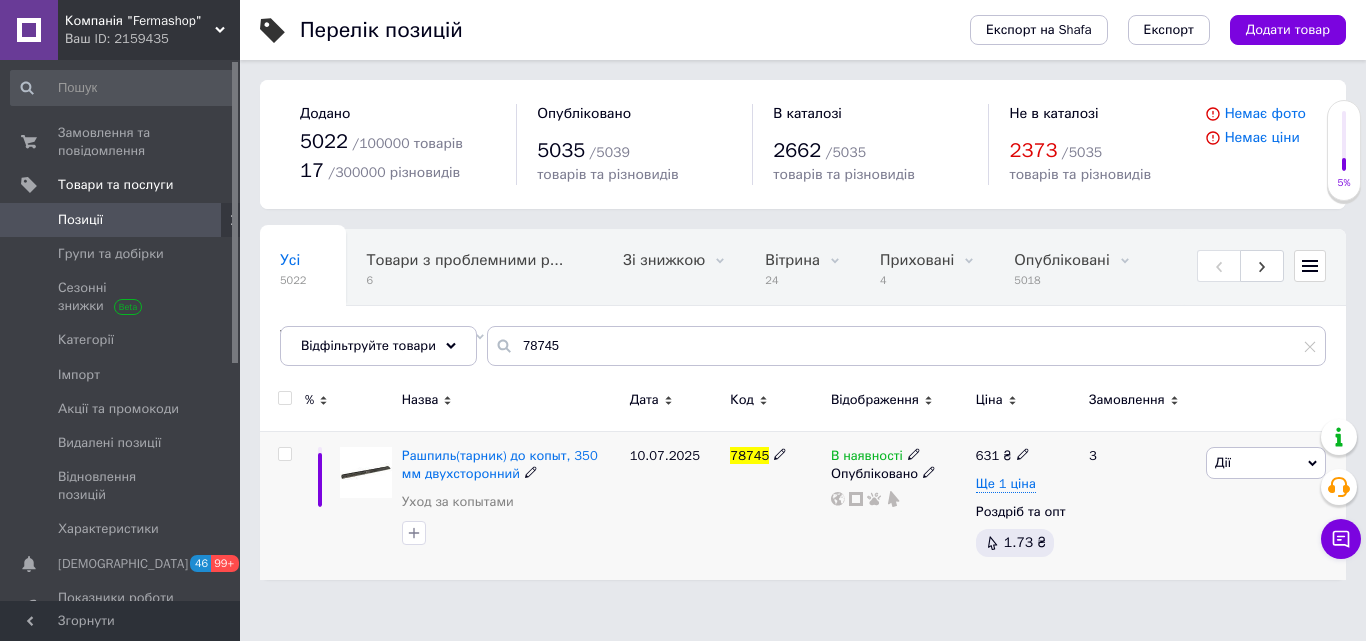 click on "Дії" at bounding box center (1266, 463) 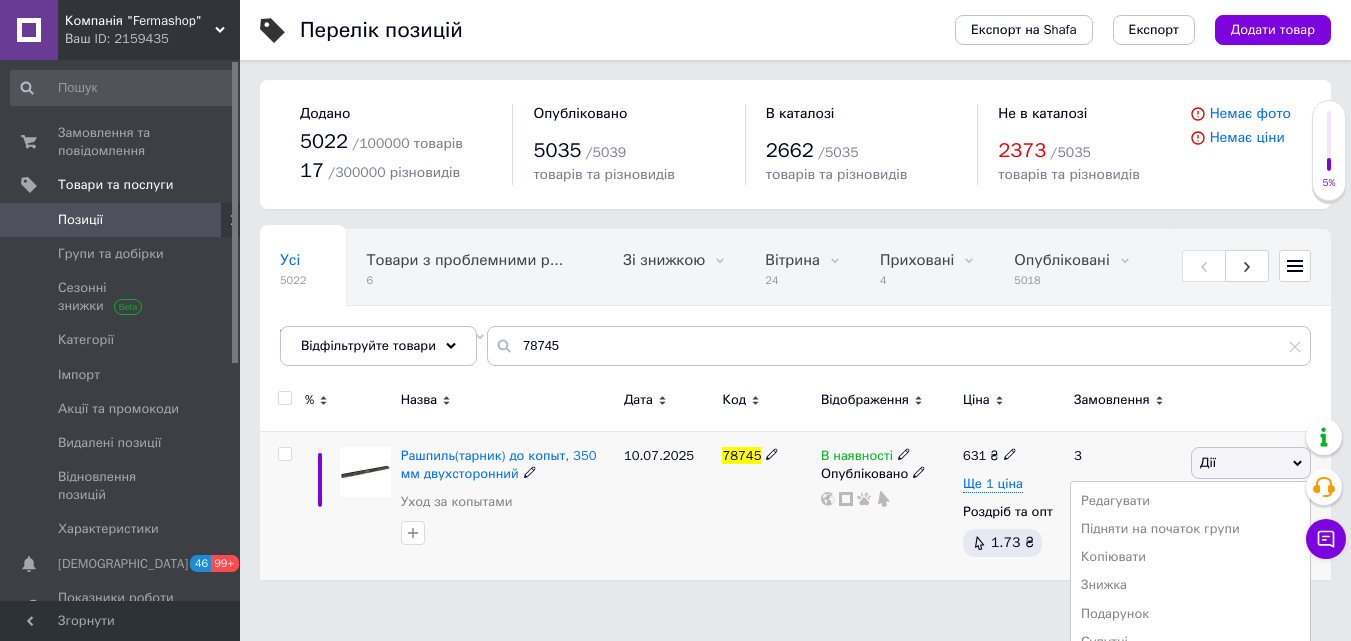 drag, startPoint x: 1213, startPoint y: 528, endPoint x: 1185, endPoint y: 494, distance: 44.04543 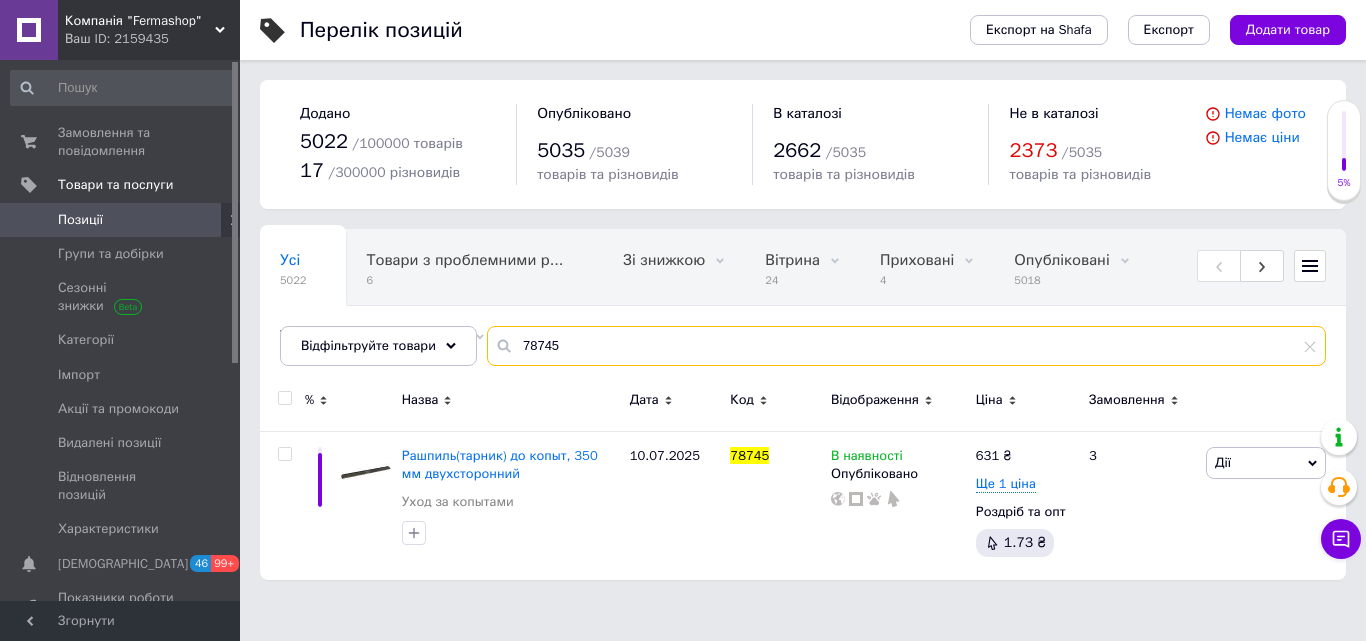 drag, startPoint x: 608, startPoint y: 348, endPoint x: 351, endPoint y: 317, distance: 258.86288 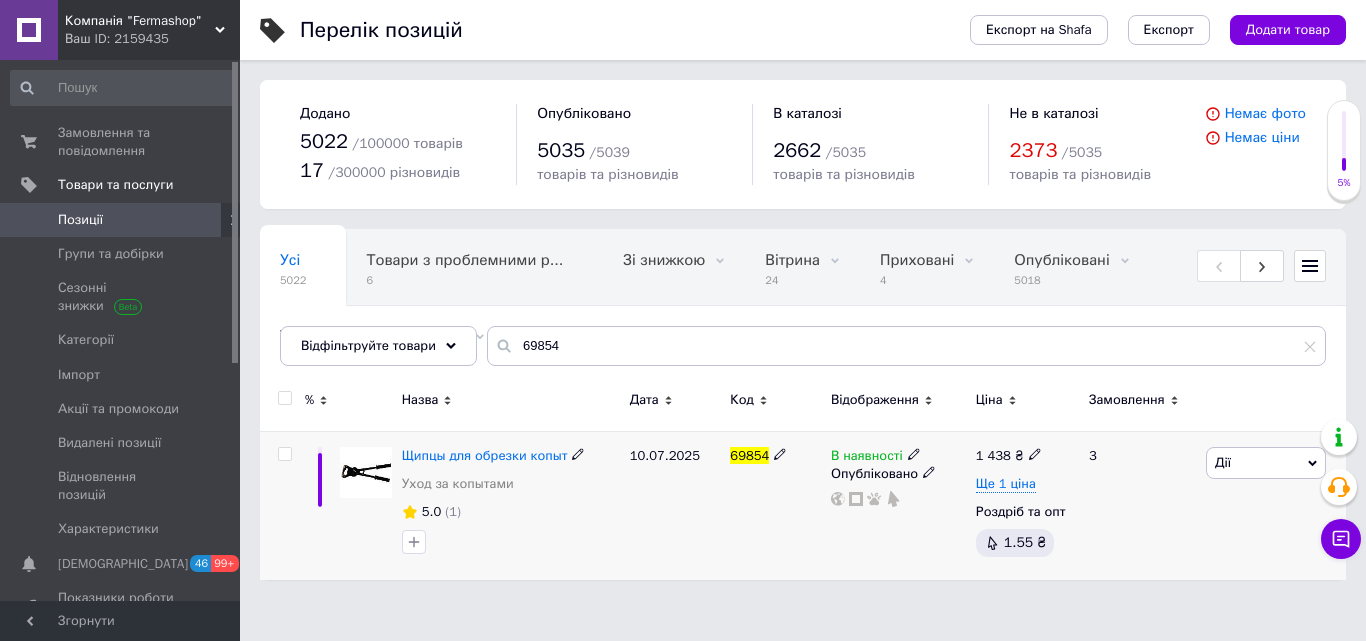click on "Дії" at bounding box center [1266, 463] 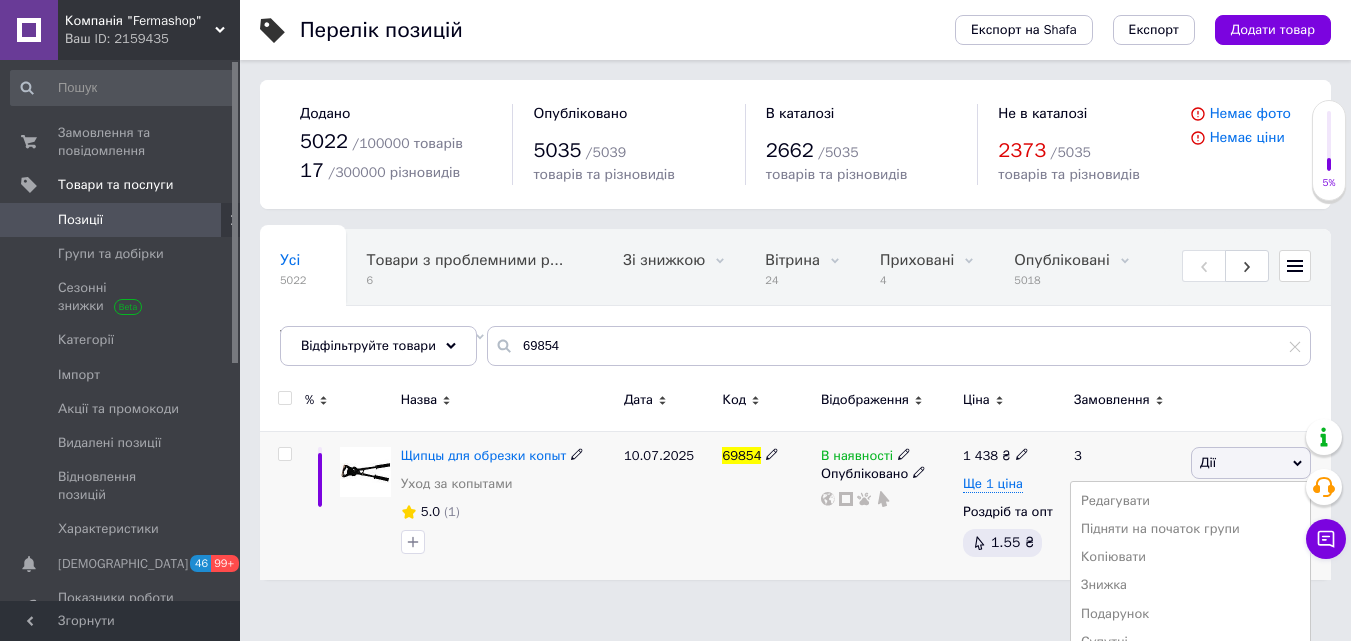 drag, startPoint x: 1167, startPoint y: 534, endPoint x: 1152, endPoint y: 525, distance: 17.492855 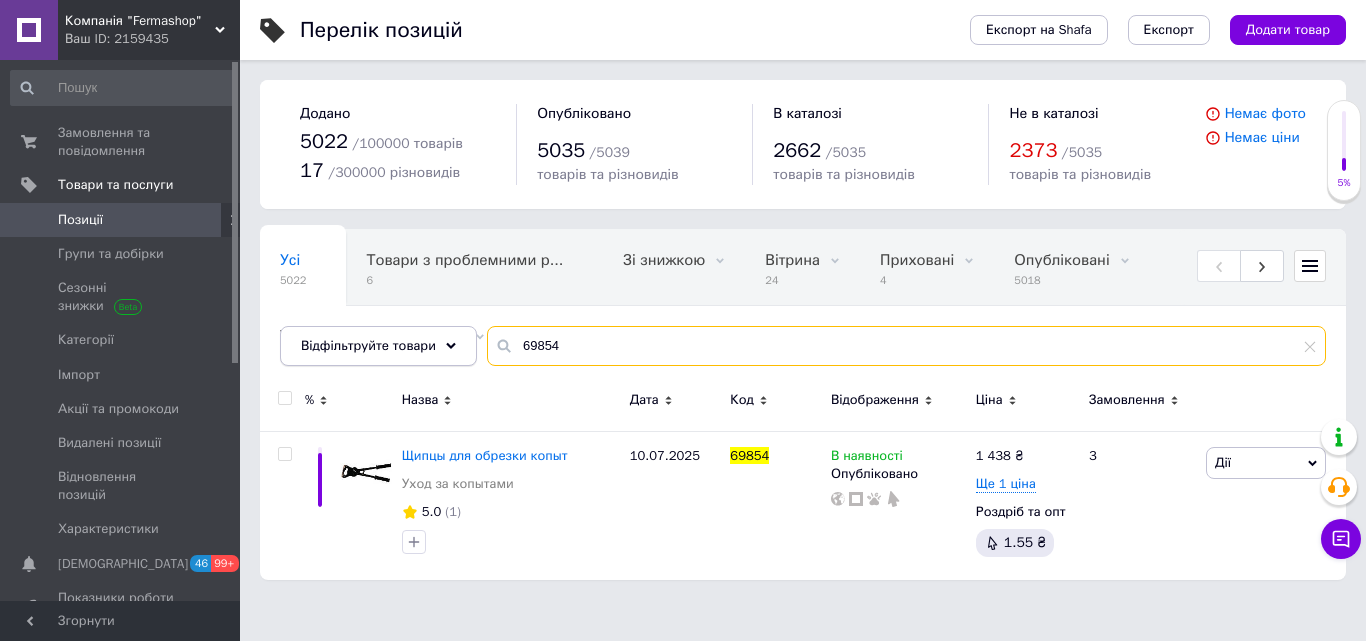 drag, startPoint x: 577, startPoint y: 344, endPoint x: 321, endPoint y: 344, distance: 256 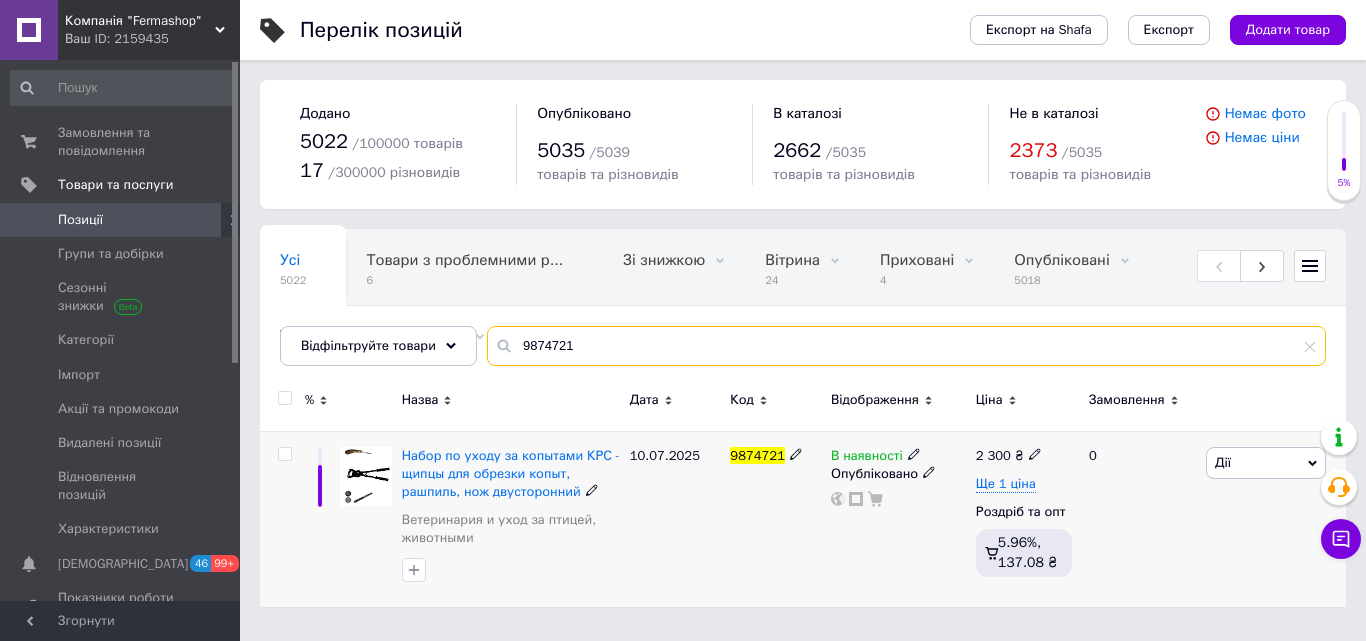 type on "9874721" 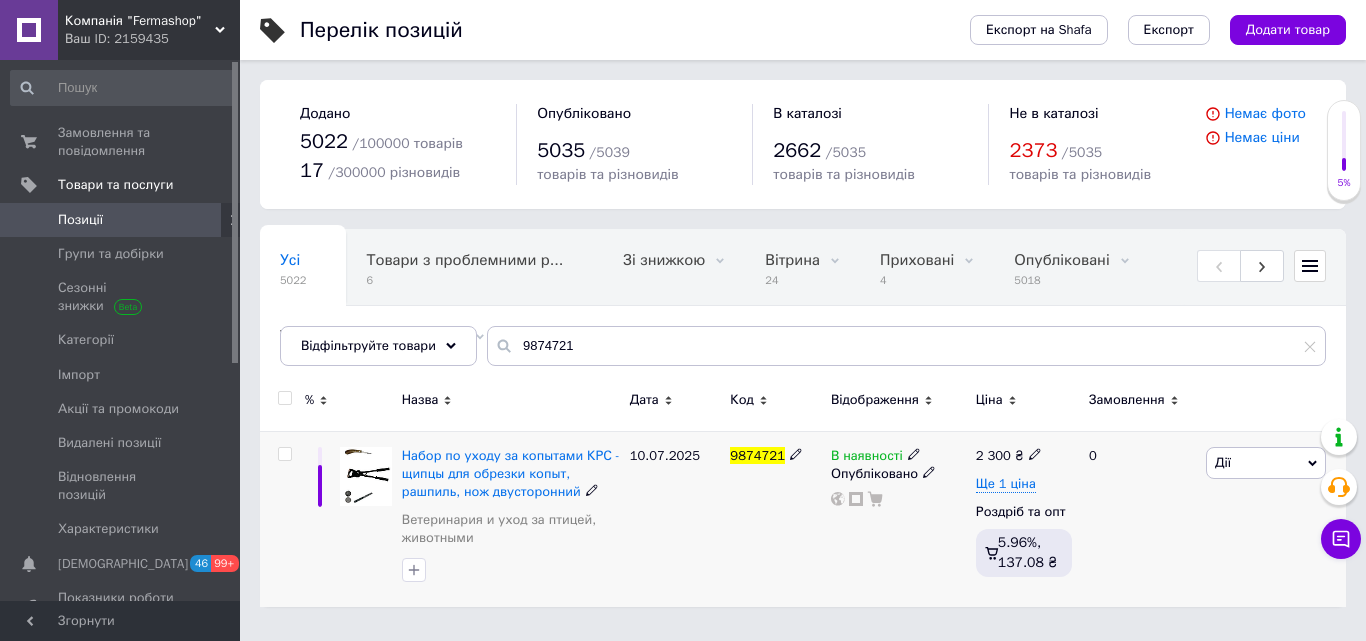 click on "Дії" at bounding box center [1266, 463] 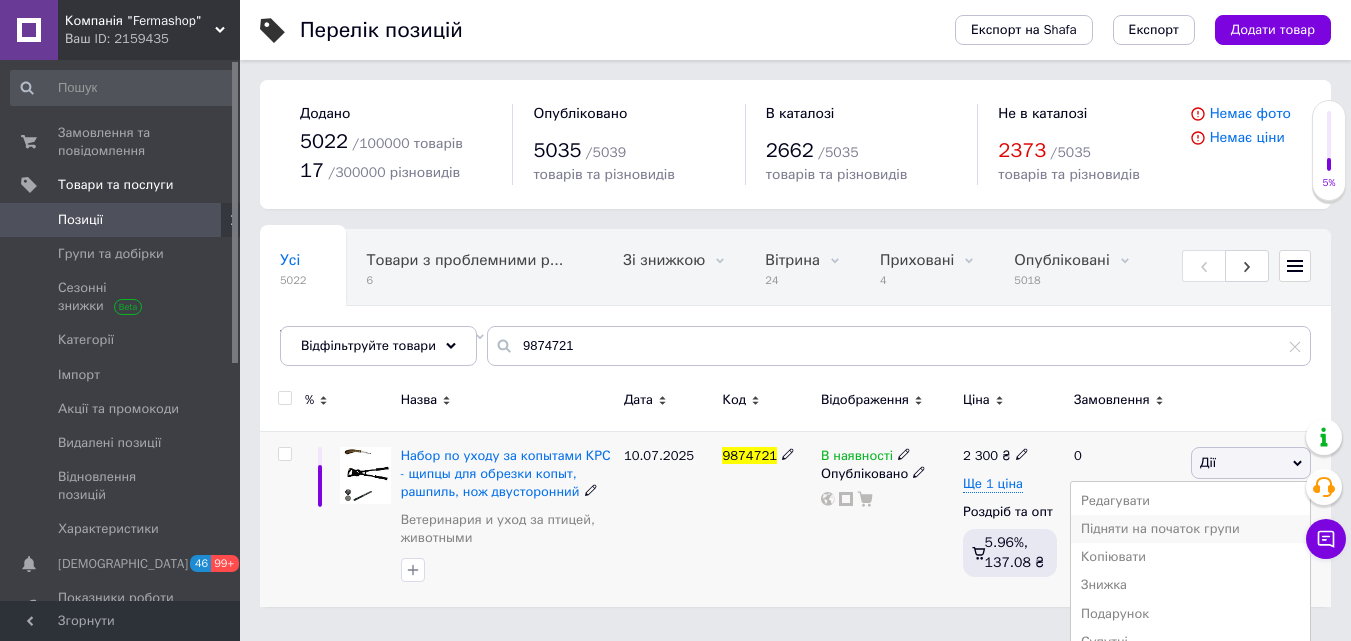 click on "Підняти на початок групи" at bounding box center (1190, 529) 